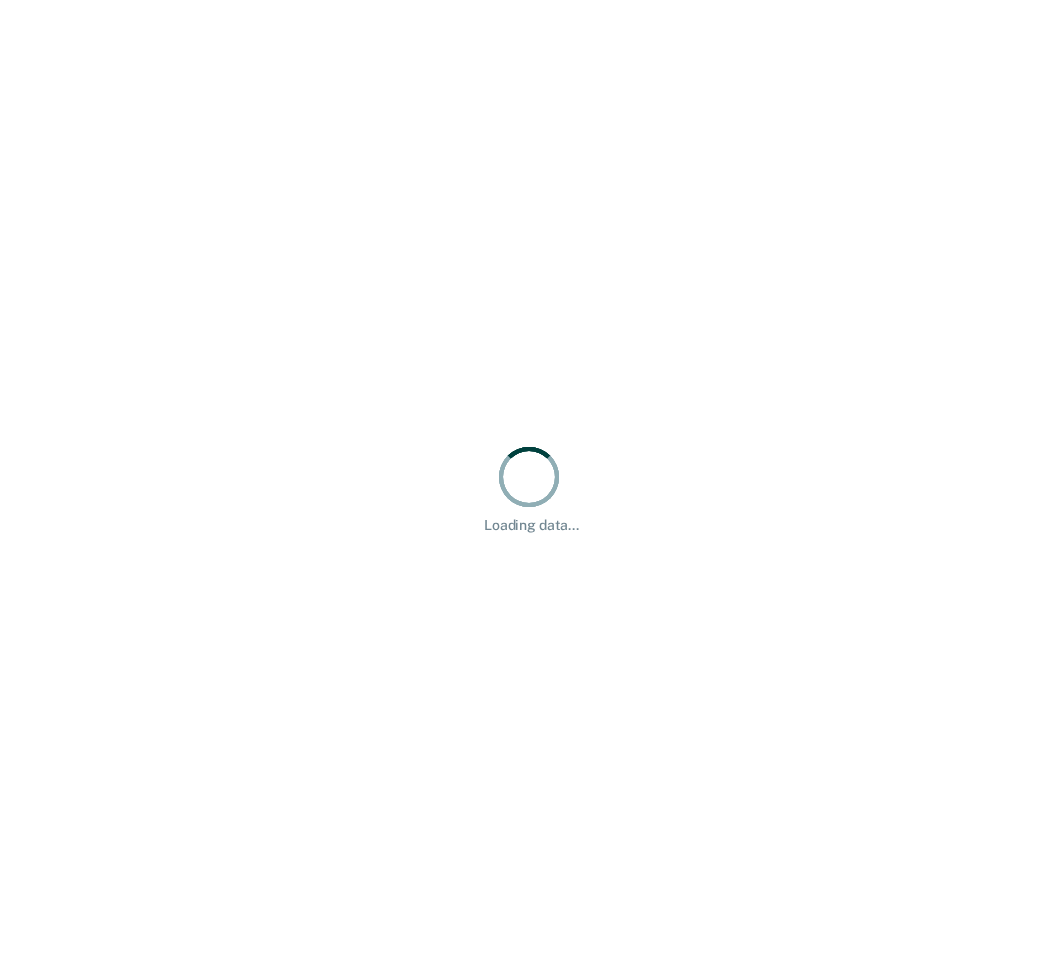 scroll, scrollTop: 0, scrollLeft: 0, axis: both 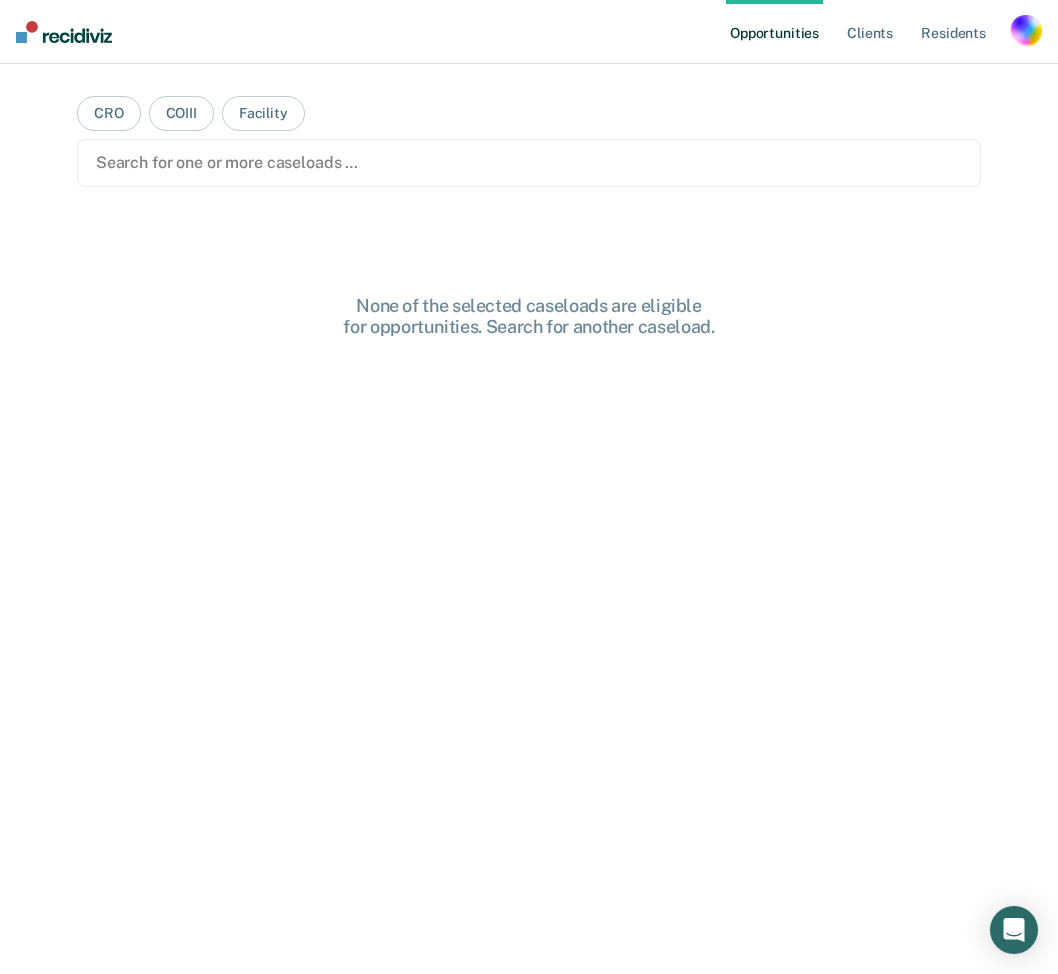 click on "Profile How it works Log Out" at bounding box center (1026, 34) 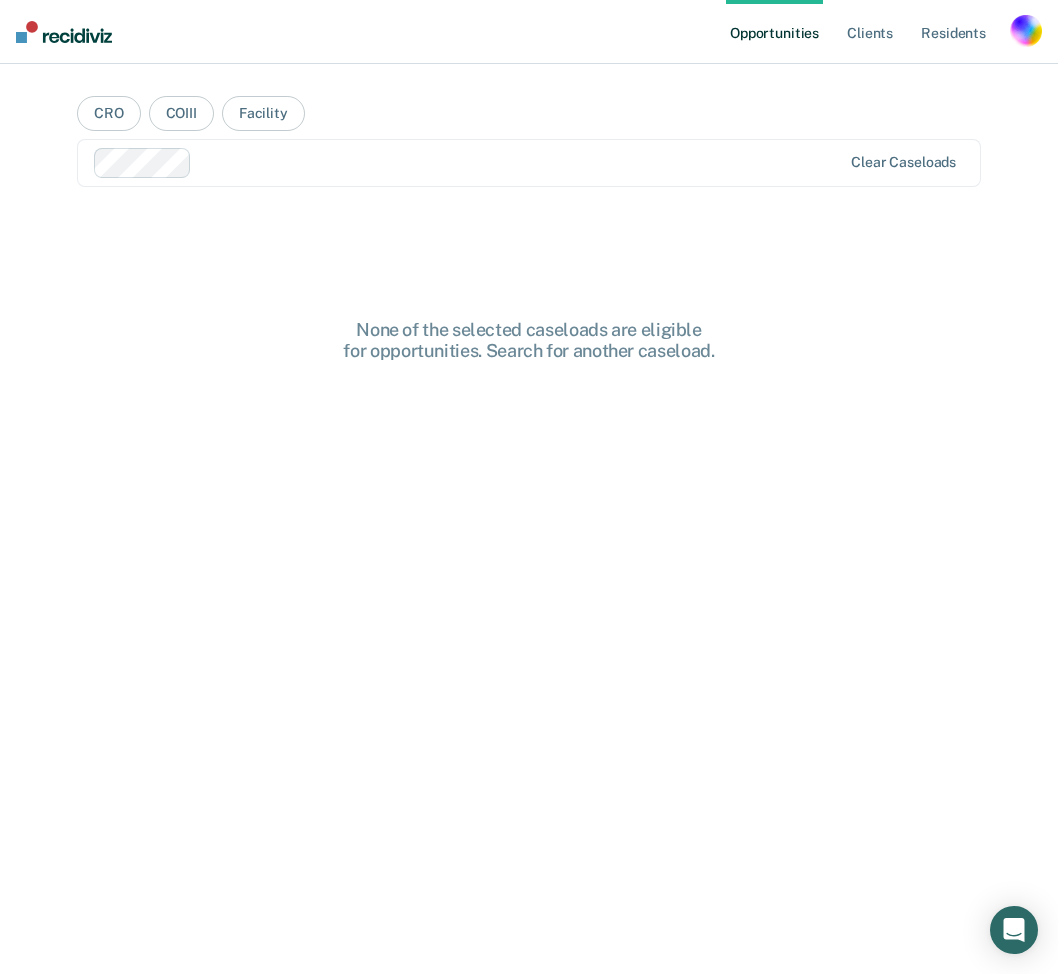 click at bounding box center [1026, 31] 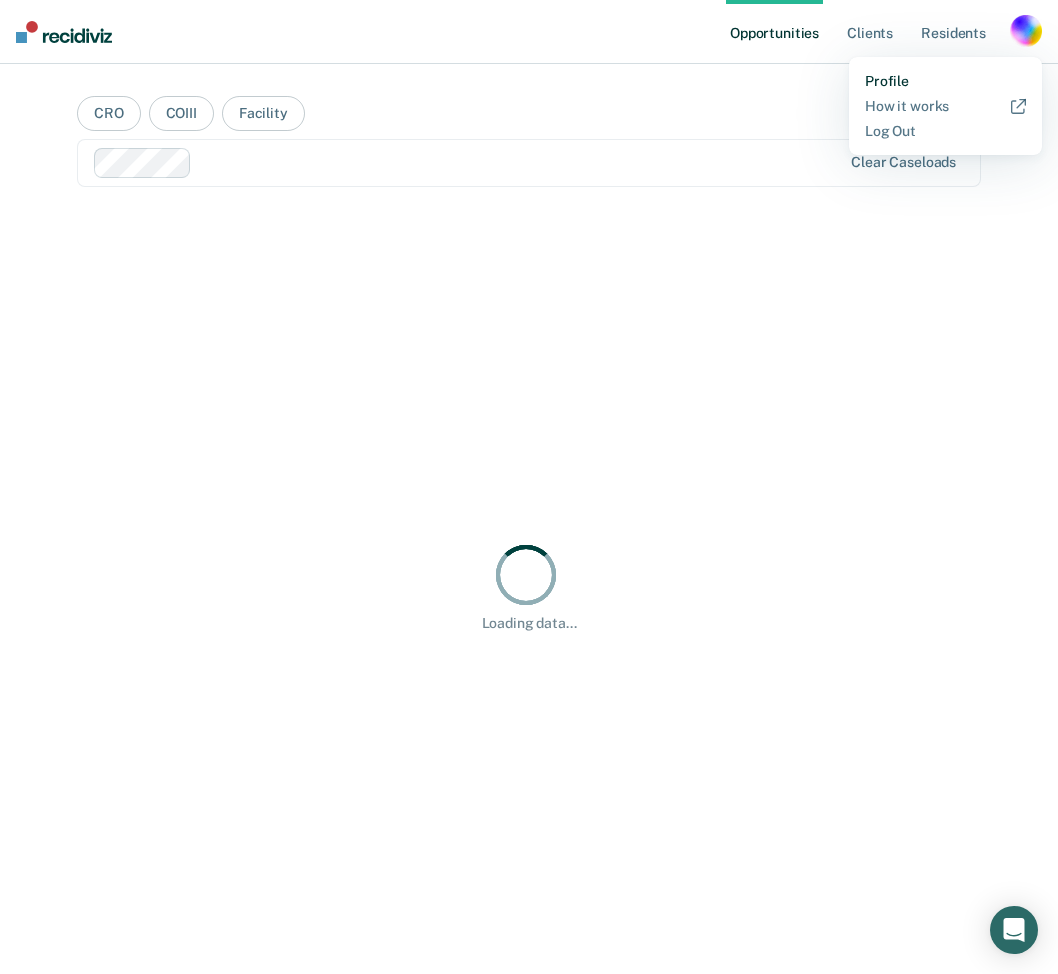 click on "Profile" at bounding box center [945, 81] 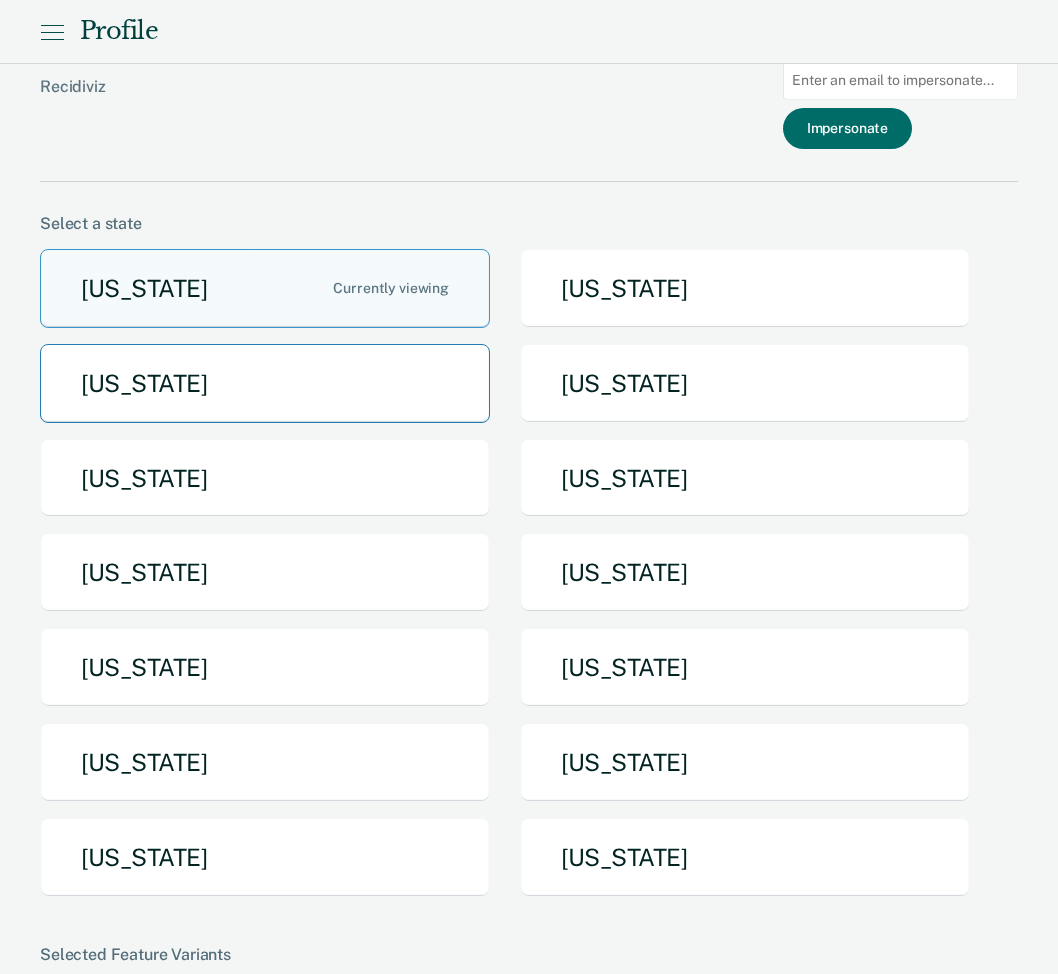 click on "[US_STATE]" at bounding box center (265, 383) 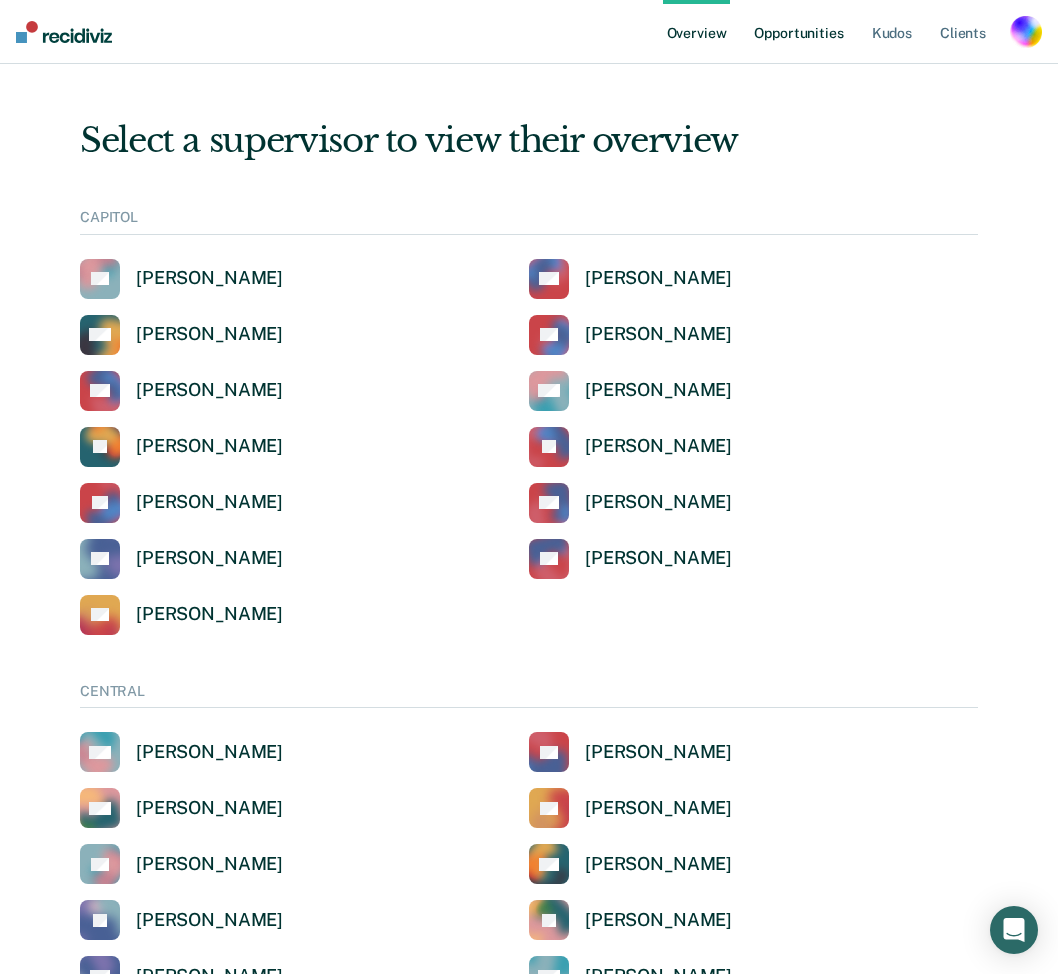 click on "Opportunities" at bounding box center (798, 32) 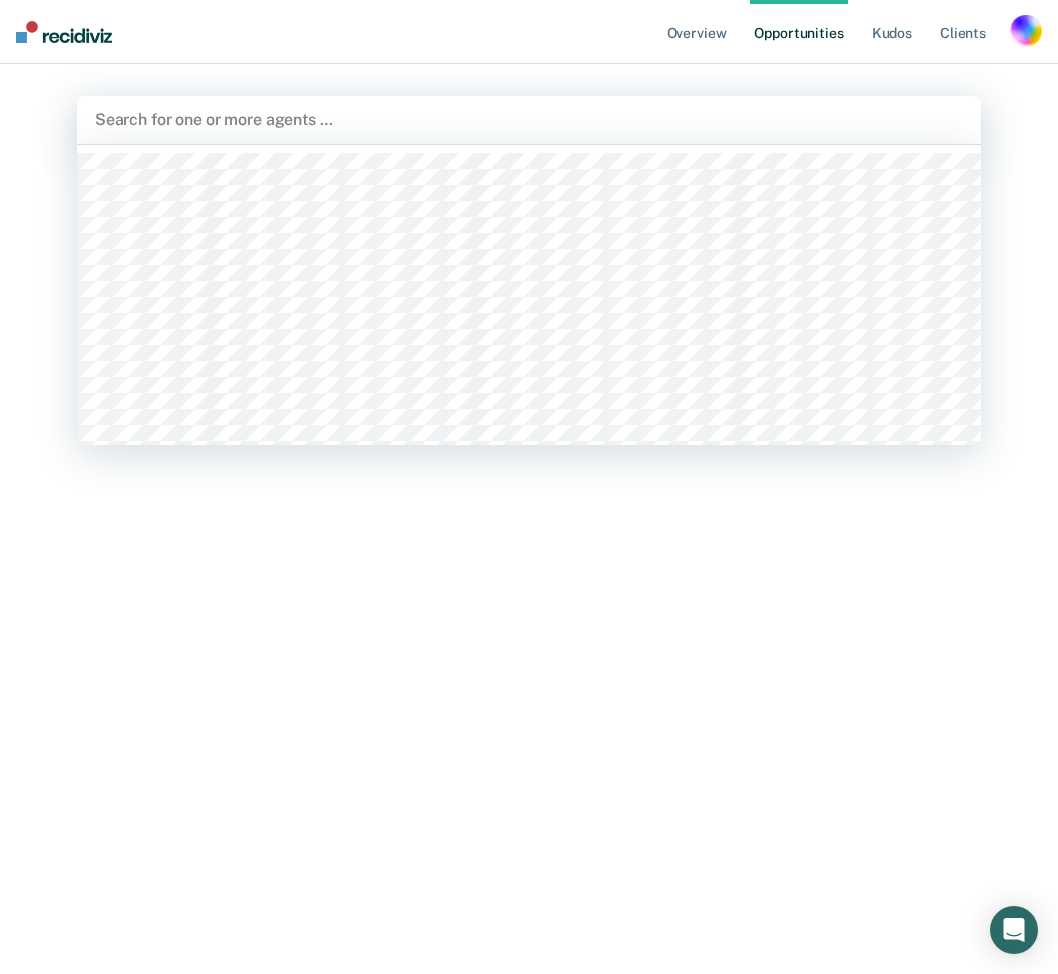 click on "[PERSON_NAME], 1 of 765. 765 results available. Use Up and Down to choose options, press Enter to select the currently focused option, press Escape to exit the menu, press Tab to select the option and exit the menu. Search for one or more agents …" at bounding box center (529, 120) 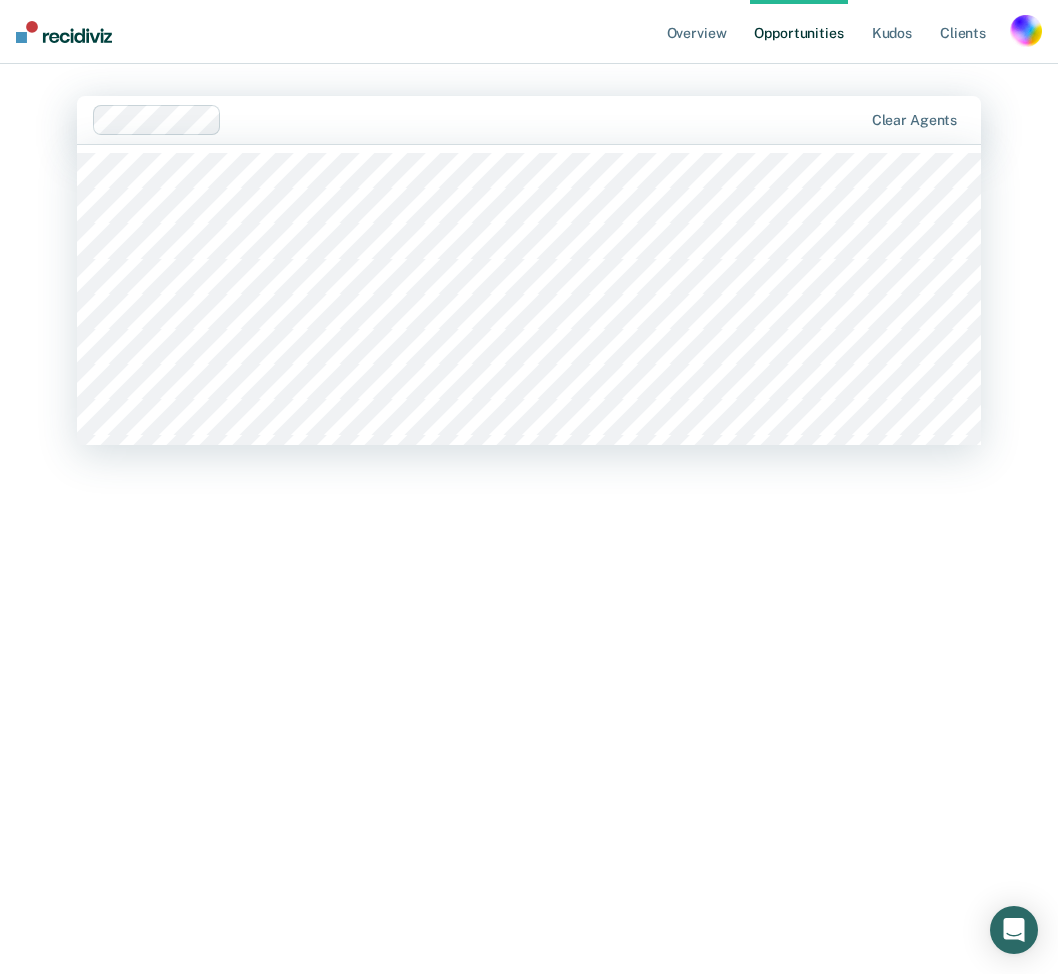 click at bounding box center [546, 119] 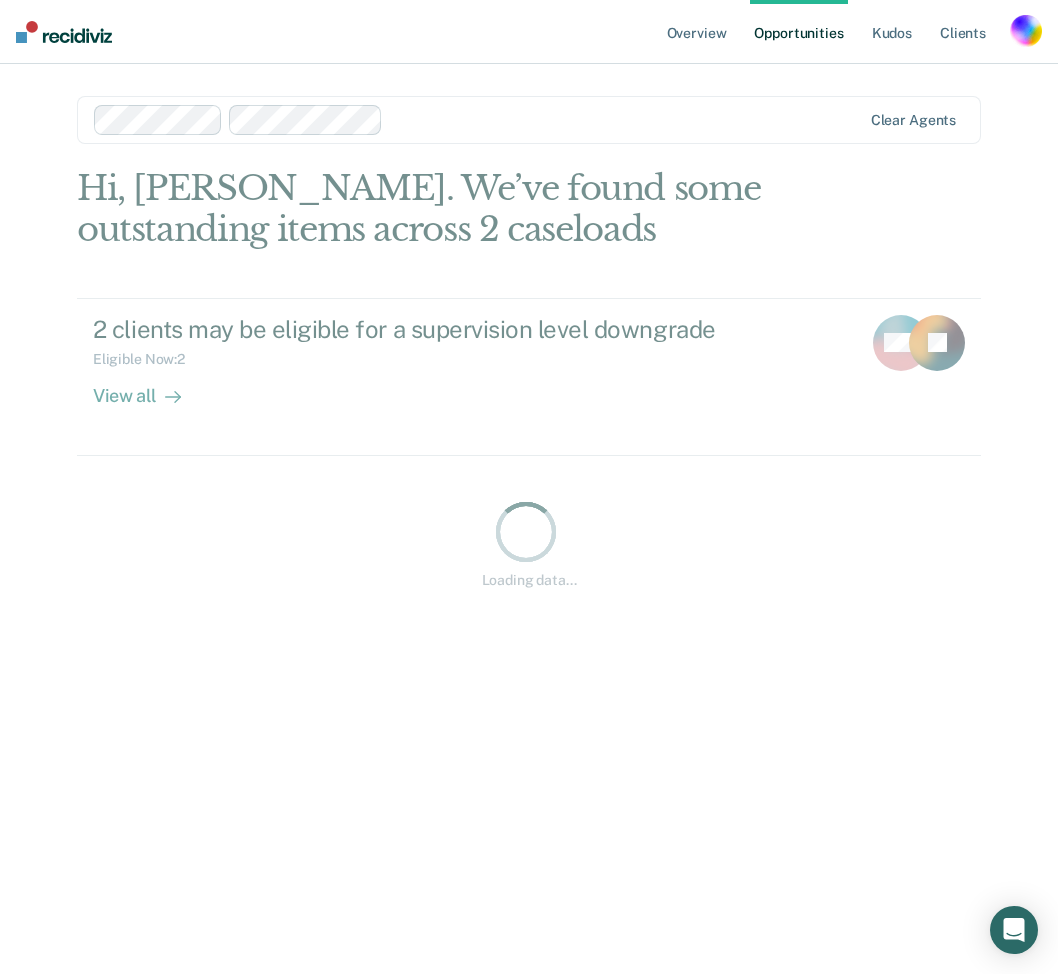 click on "option [PERSON_NAME], selected. Clear   agents Hi, [PERSON_NAME]. We’ve found some outstanding items across 2 caseloads 2 clients may be eligible for a supervision level downgrade Eligible Now :  2 View all   MM AI Loading data... Loading data..." at bounding box center [529, 495] 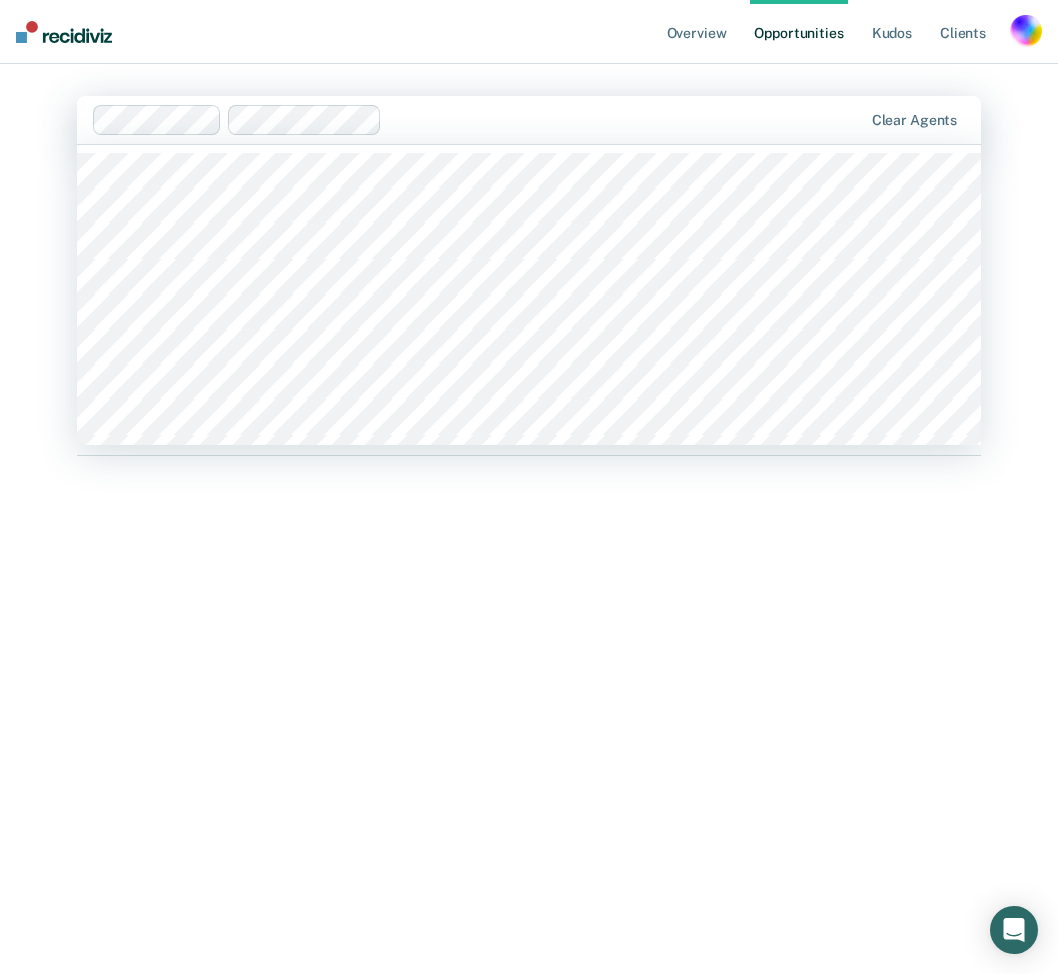 click at bounding box center [478, 120] 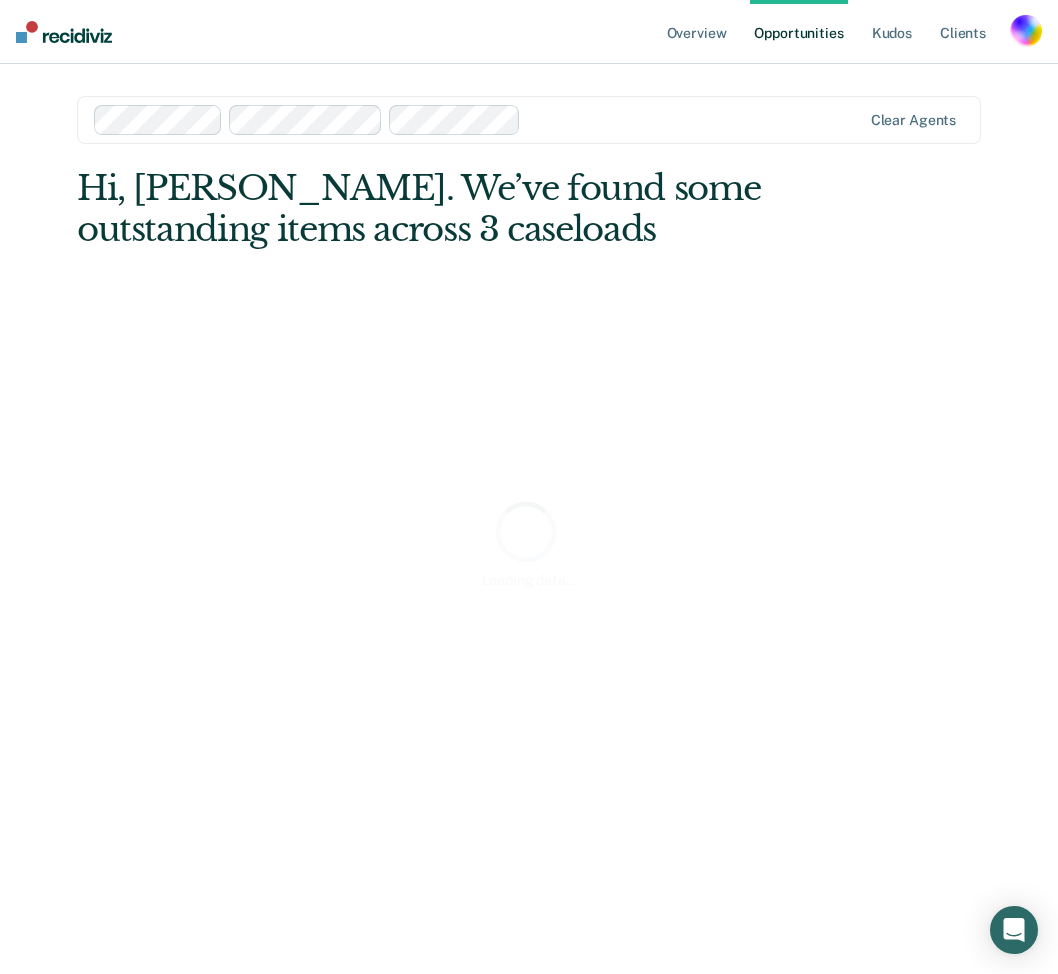 click at bounding box center [695, 119] 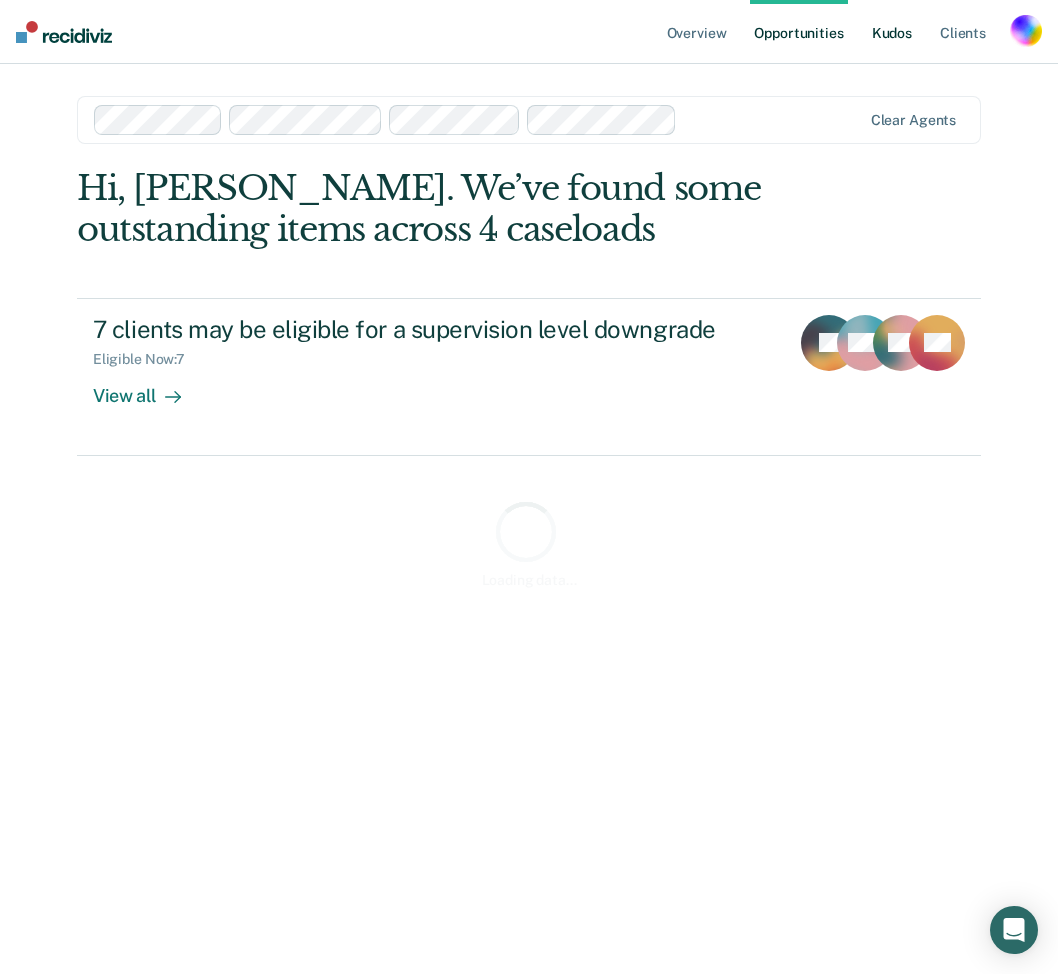 click on "Kudos" at bounding box center (892, 32) 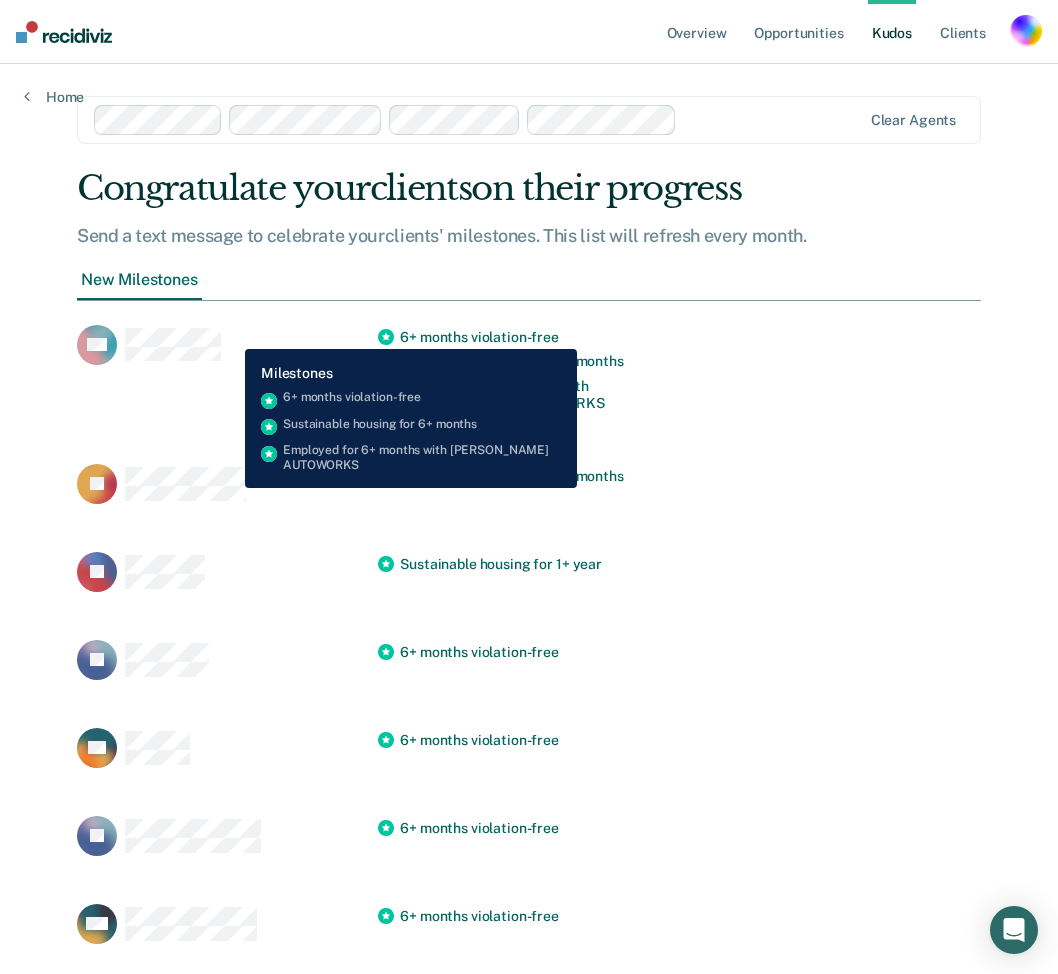 click on "AA" at bounding box center (227, 345) 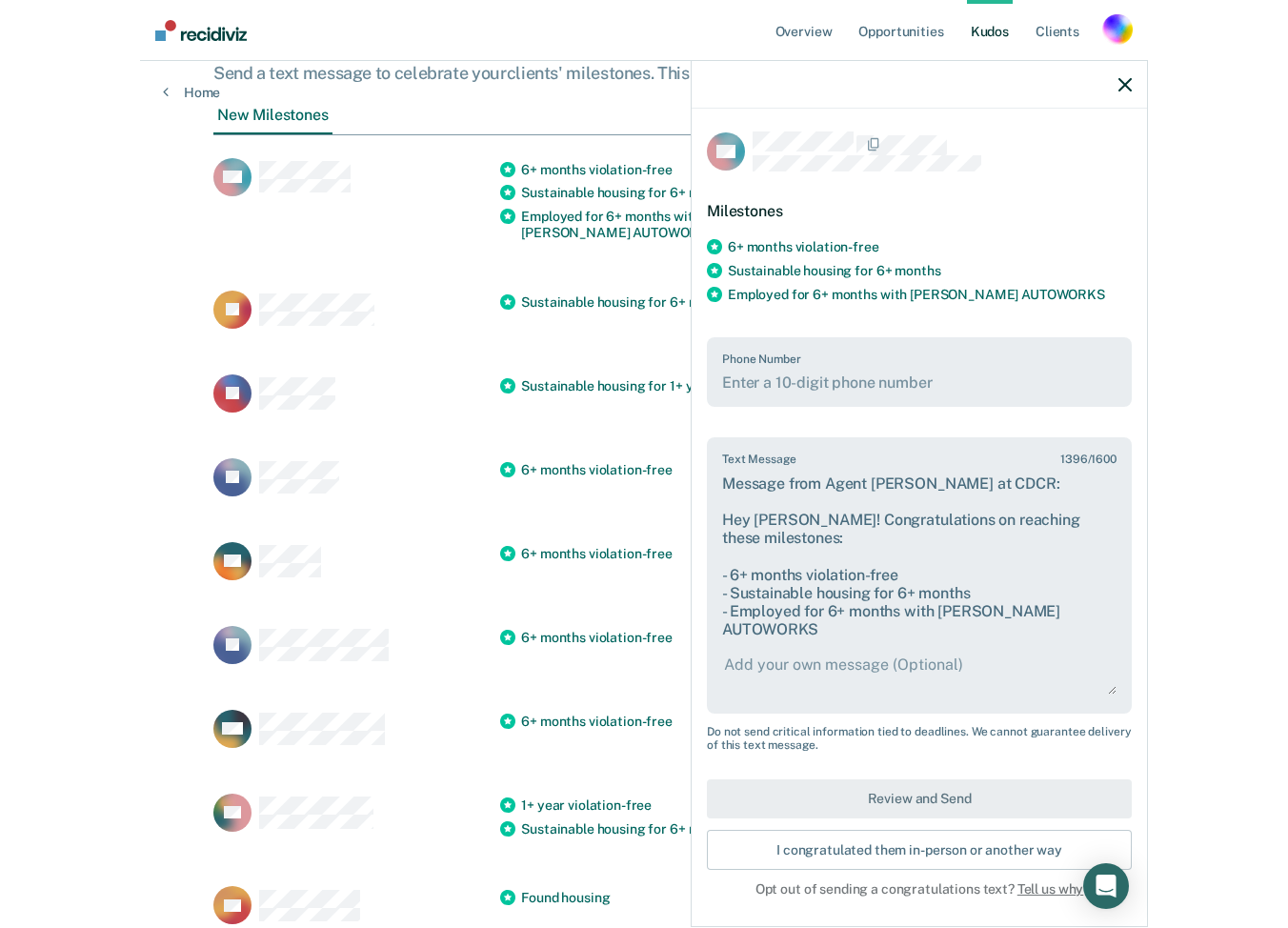 scroll, scrollTop: 0, scrollLeft: 0, axis: both 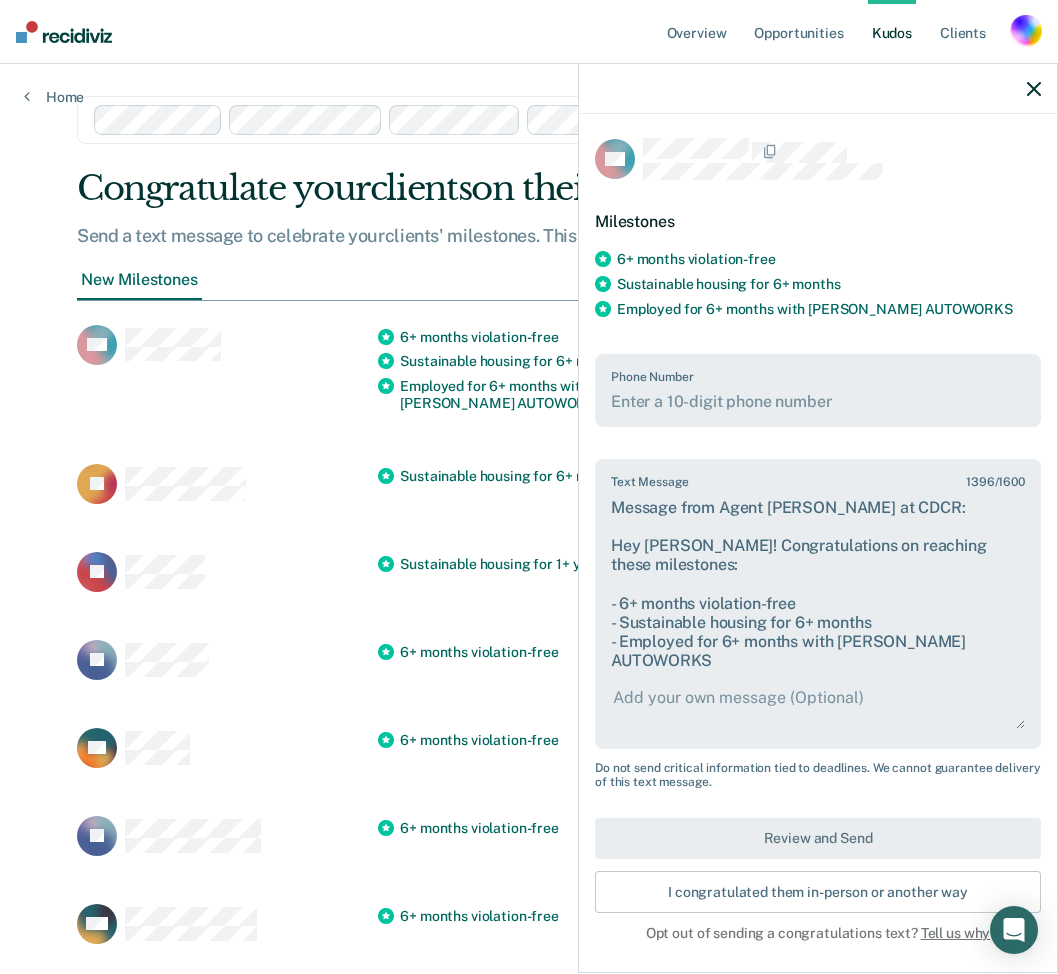 click on "Phone Number" at bounding box center (818, 391) 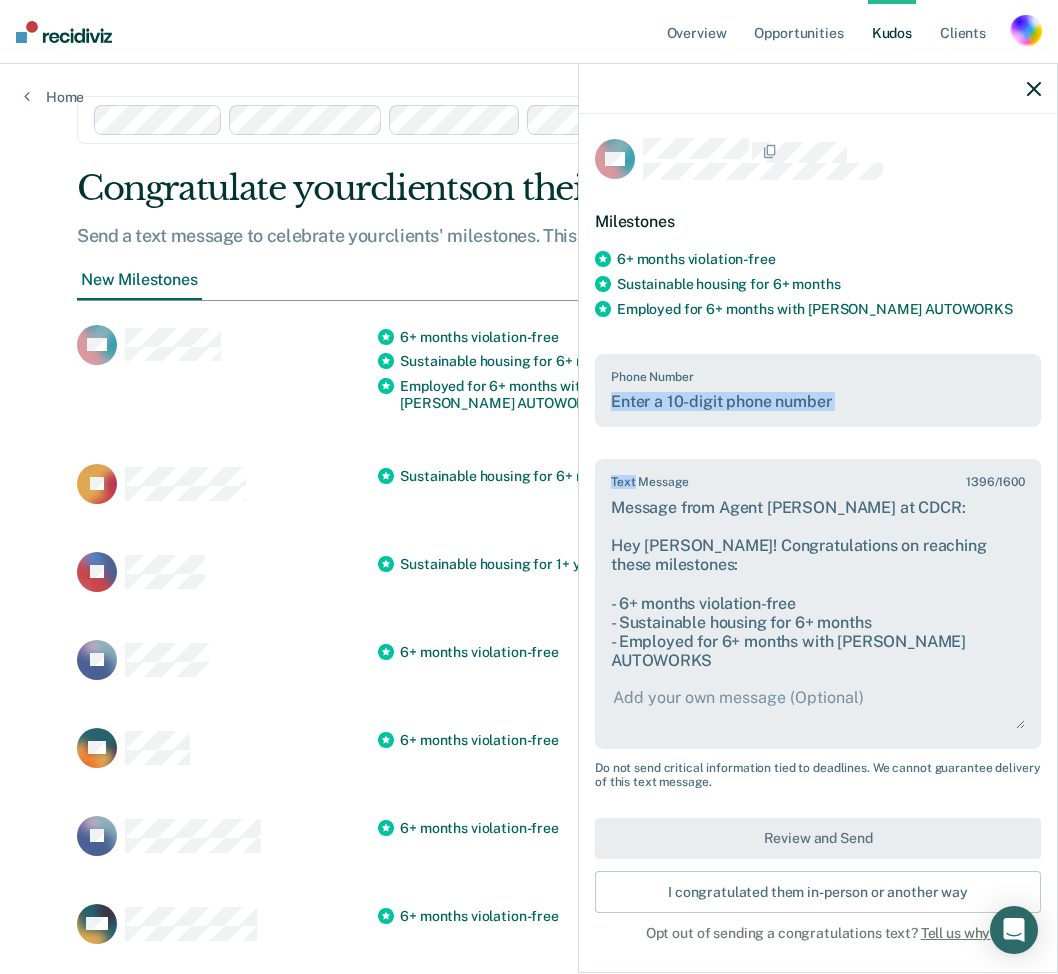 click on "Phone Number" at bounding box center (818, 391) 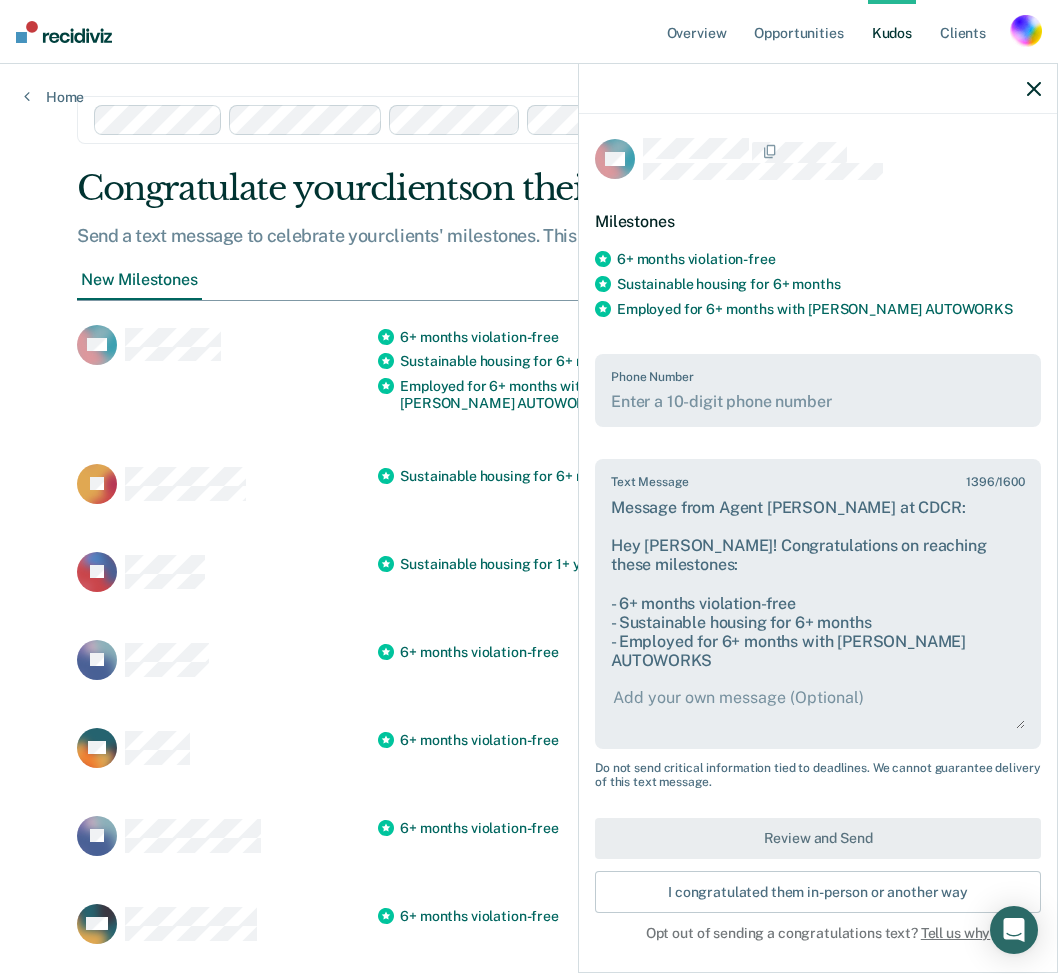 click on "Overview Opportunities Kudos Client s Profile How it works Log Out Home Clear   agents Congratulate your  clients  on their progress Send a text message to celebrate your  clients ' milestones. This list will refresh every month. New Milestones AA 6+ months violation-free Sustainable housing for 6+ months Employed for 6+ months with [PERSON_NAME] AUTOWORKS JA Sustainable housing for 6+ months JB Sustainable housing for 1+ year JC 6+ months violation-free SC 6+ months violation-free JC 6+ months violation-free MC 6+ months violation-free RC 1+ year violation-free Sustainable housing for 6+ months TC Found housing RE 1+ year violation-free Active in the following program for 1 year: DAPO SOMP N-11 SAN JOAQUIN-[GEOGRAPHIC_DATA], [STREET_ADDRESS]+ year violation-free Active in the following program for 1 year: DAPO SOMP N-16 TULARE-[GEOGRAPHIC_DATA], [STREET_ADDRESS] MG Found housing Gained employment with JERICHO PROJECT ([GEOGRAPHIC_DATA]) MG 1+ year violation-free AG Employed for 6+ months with [PERSON_NAME] GH AH AI" at bounding box center (529, 2111) 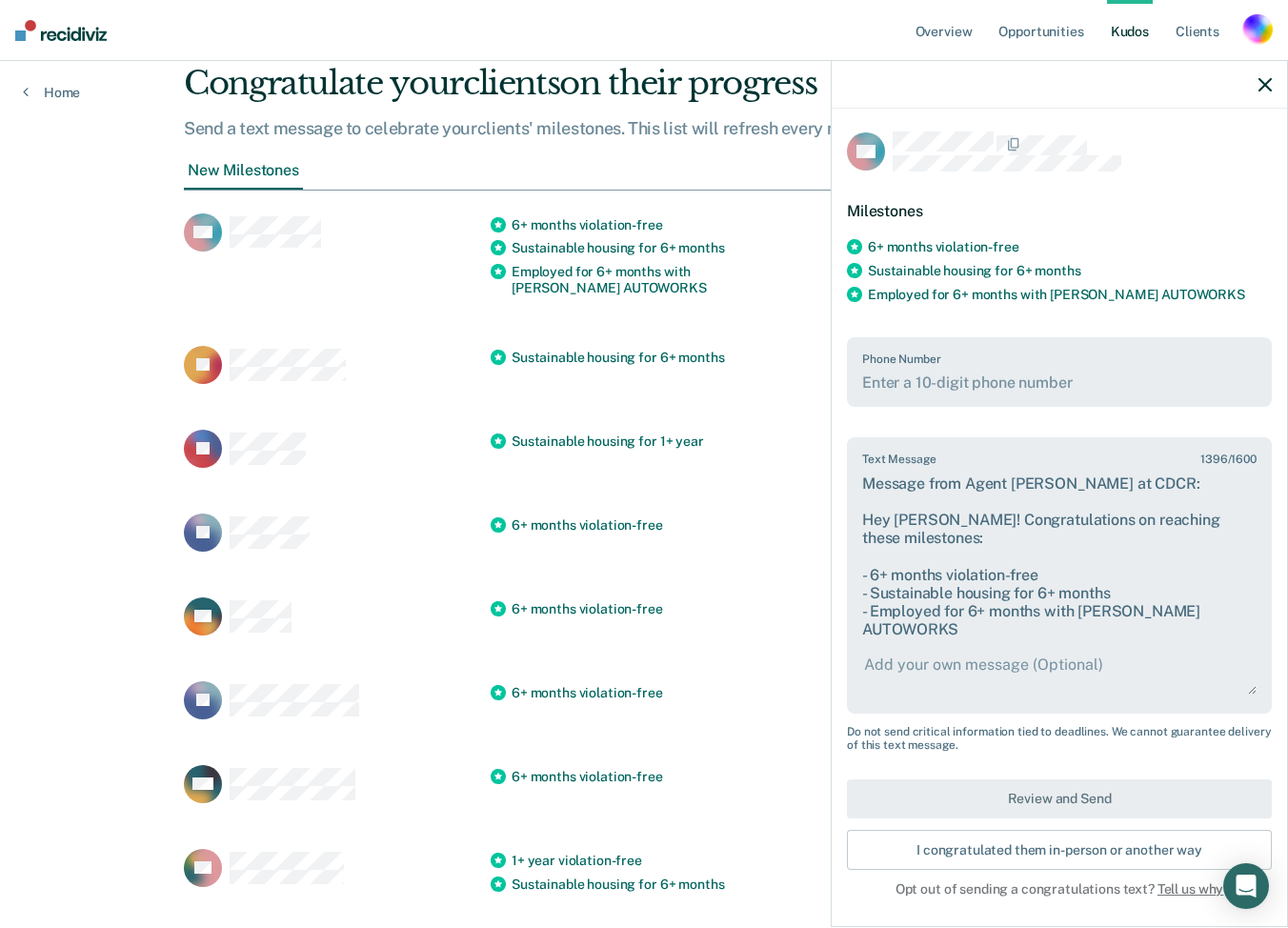 scroll, scrollTop: 0, scrollLeft: 0, axis: both 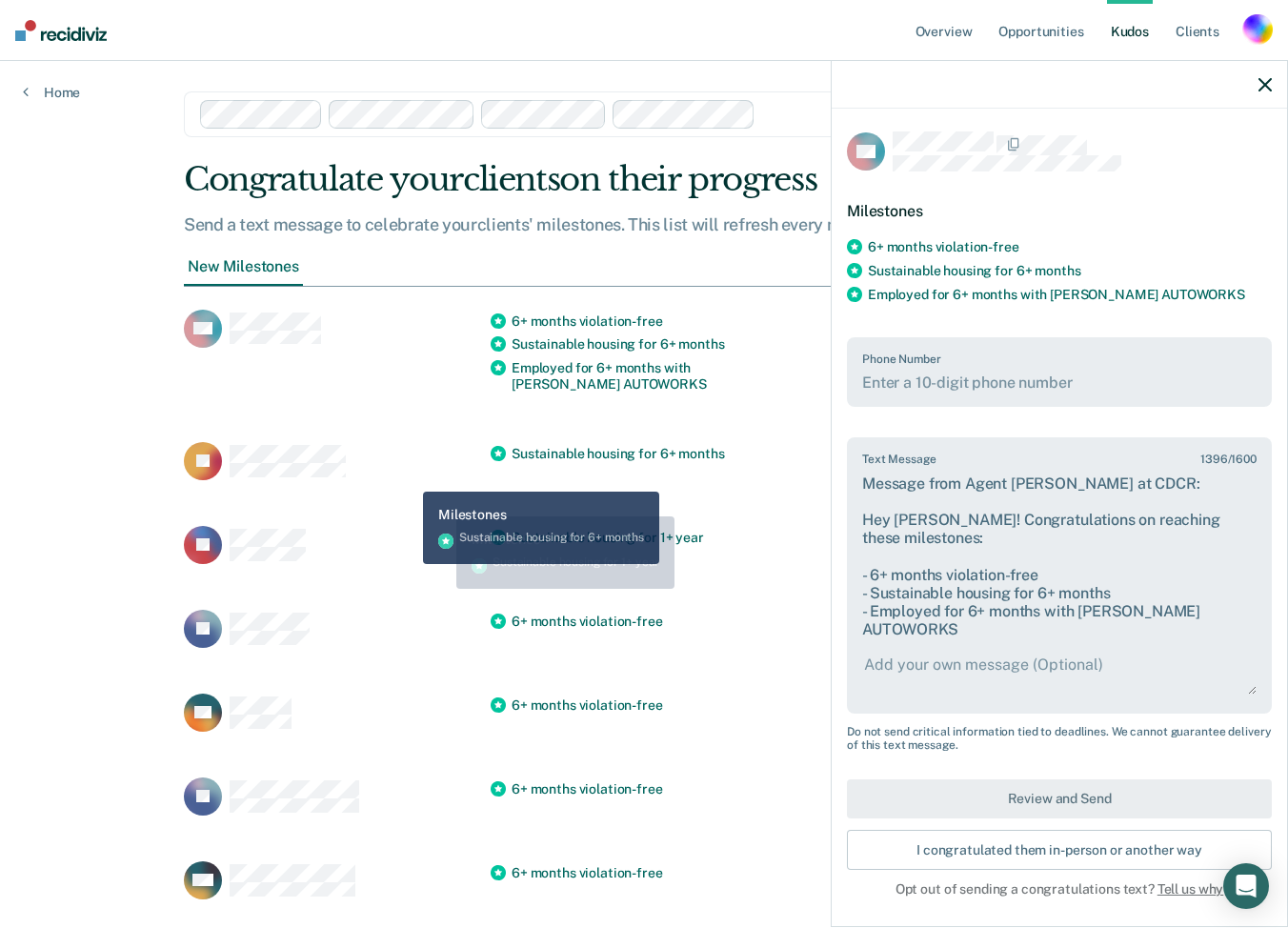 click on "[PERSON_NAME]" at bounding box center [337, 461] 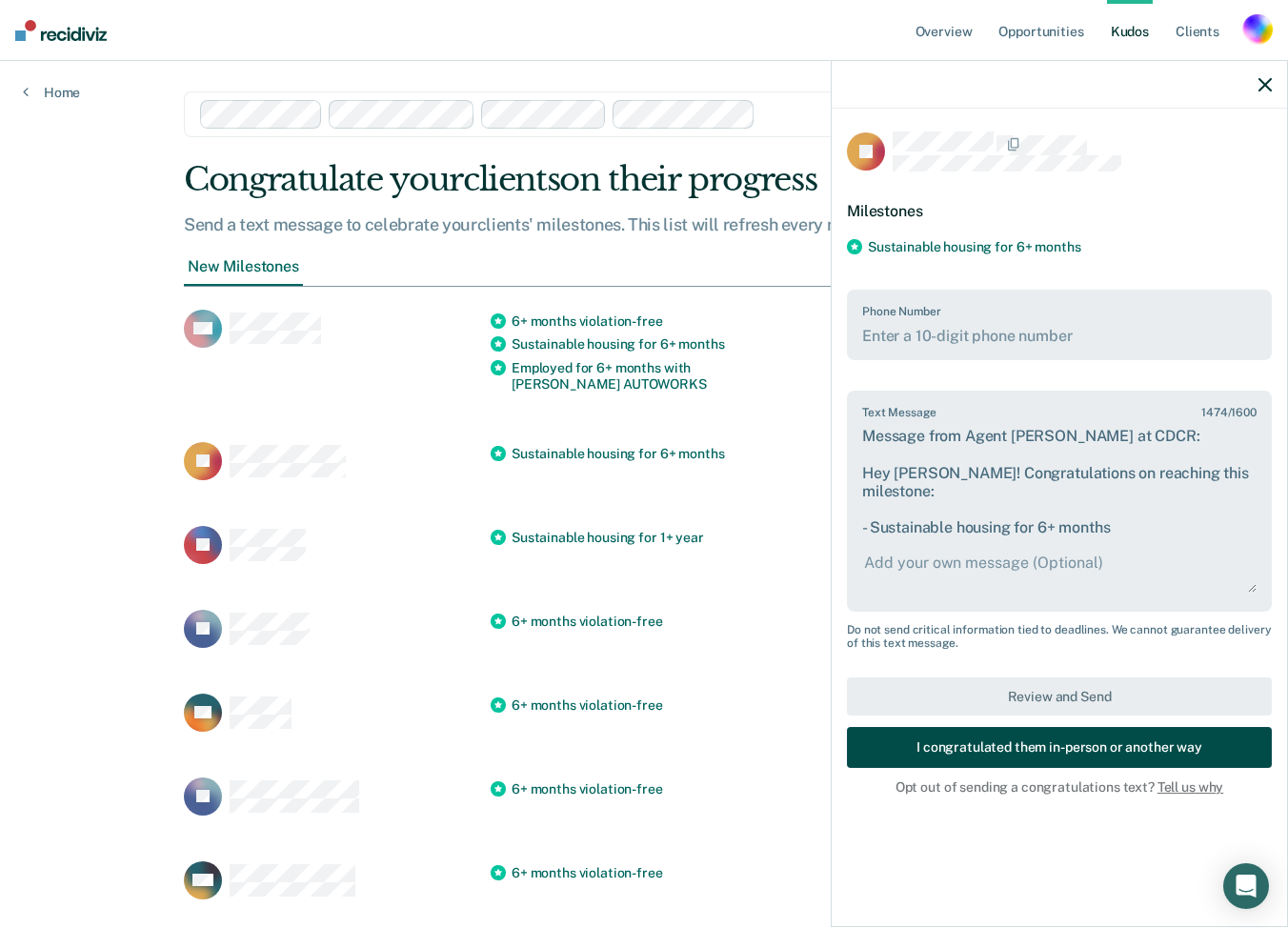 click on "I congratulated them in-person or another way" at bounding box center (1059, 747) 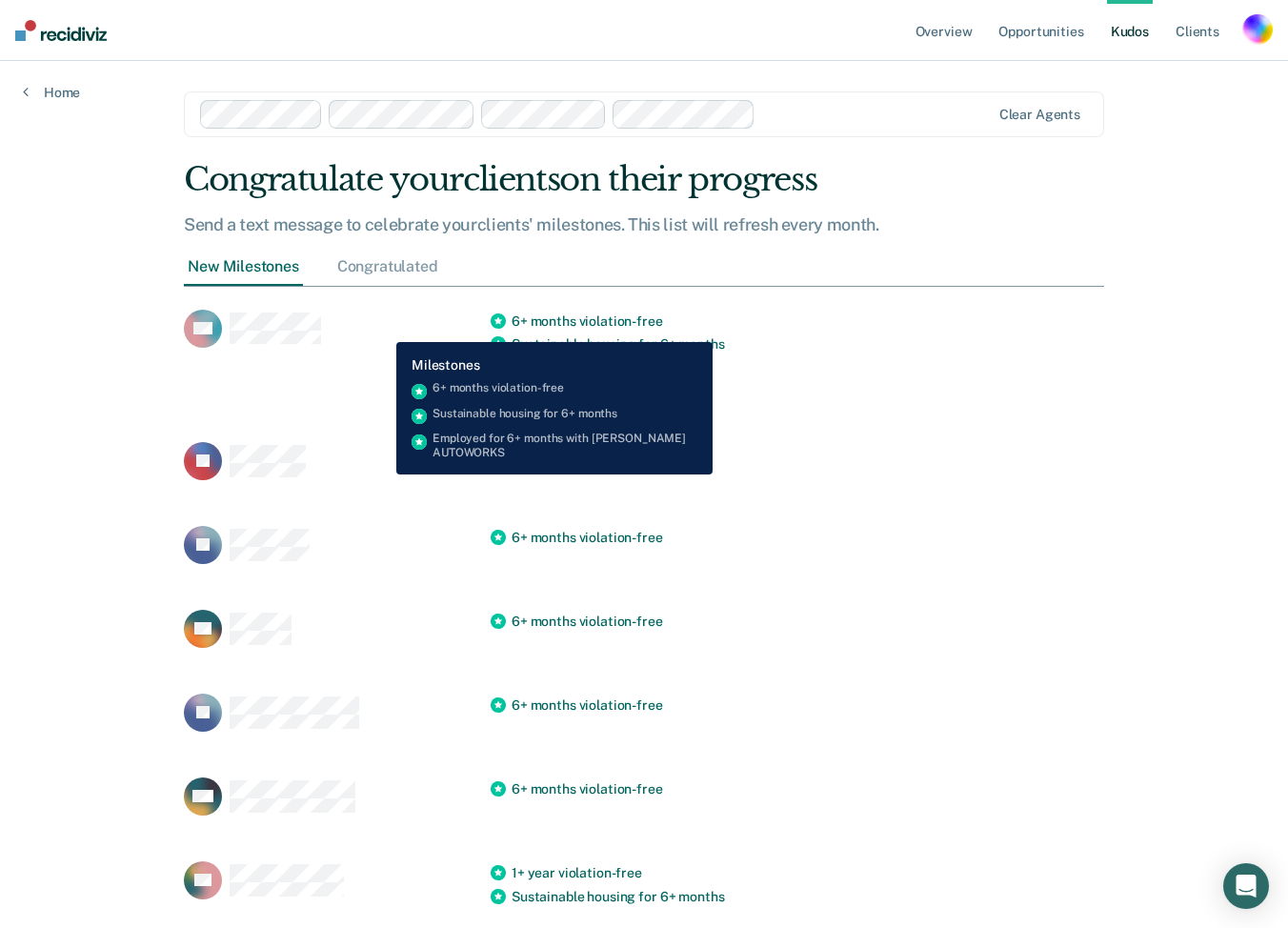click on "AA" at bounding box center (337, 329) 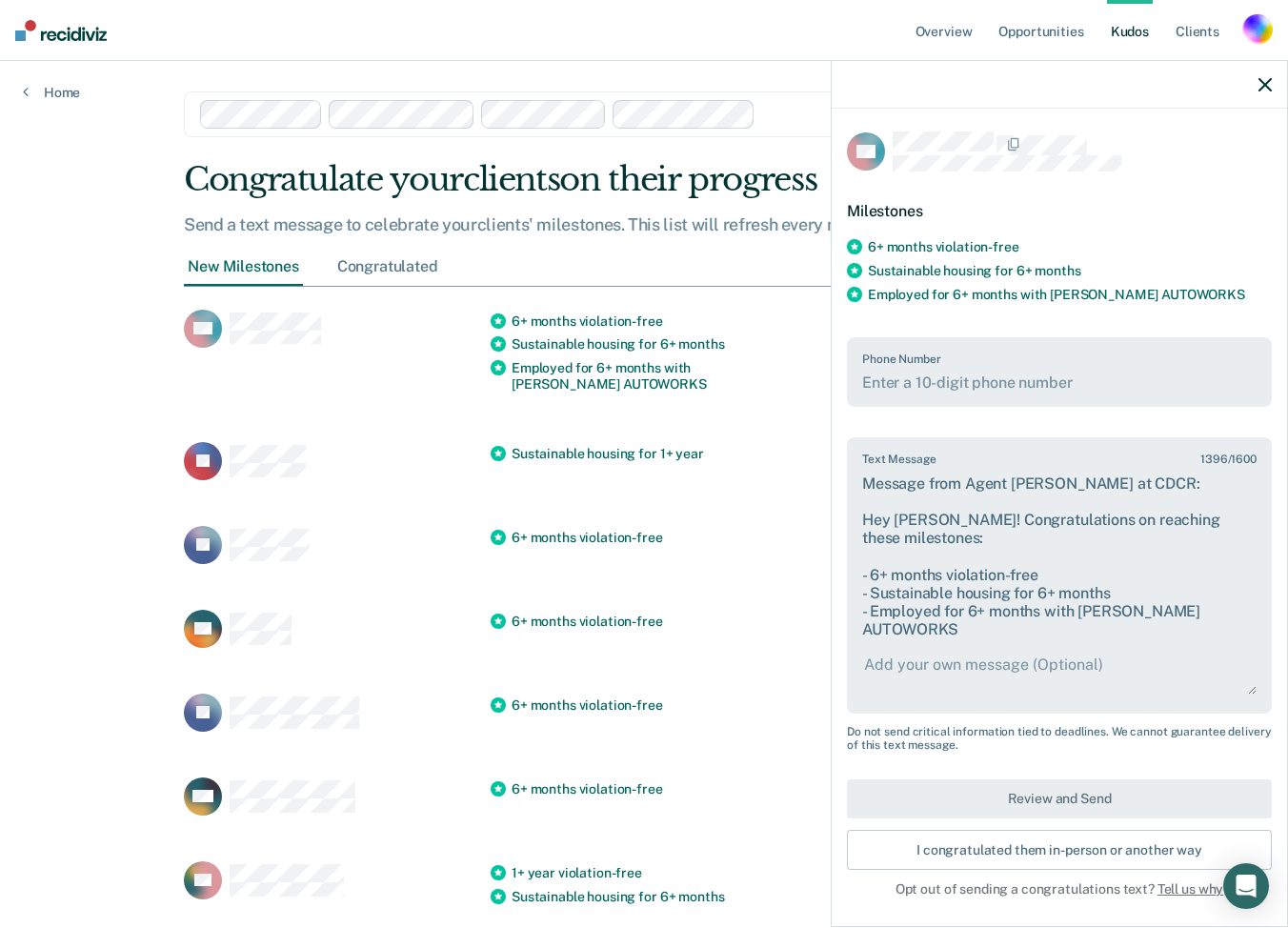 click on "Congratulated" at bounding box center [388, 267] 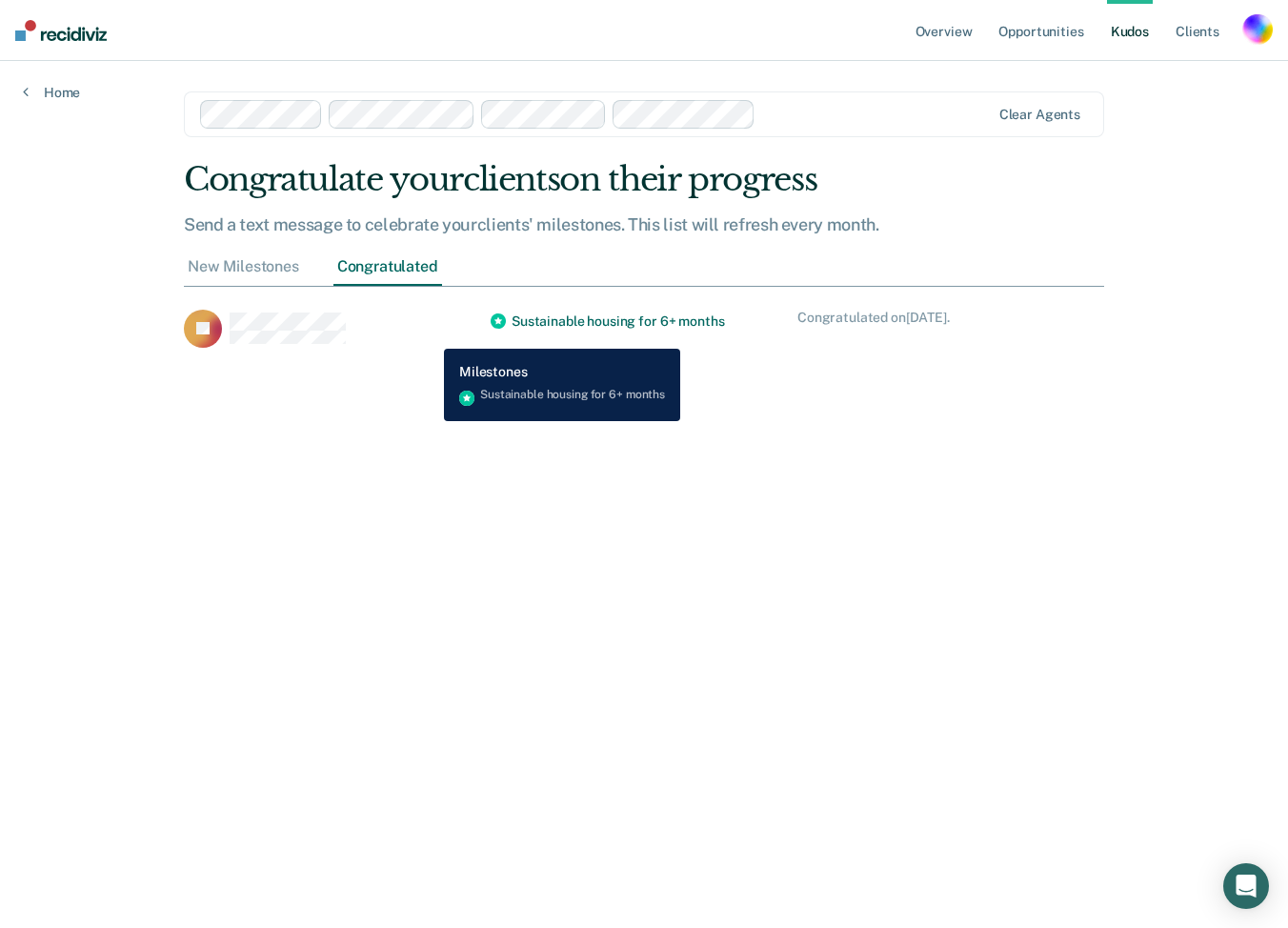 click on "[PERSON_NAME]" at bounding box center [337, 329] 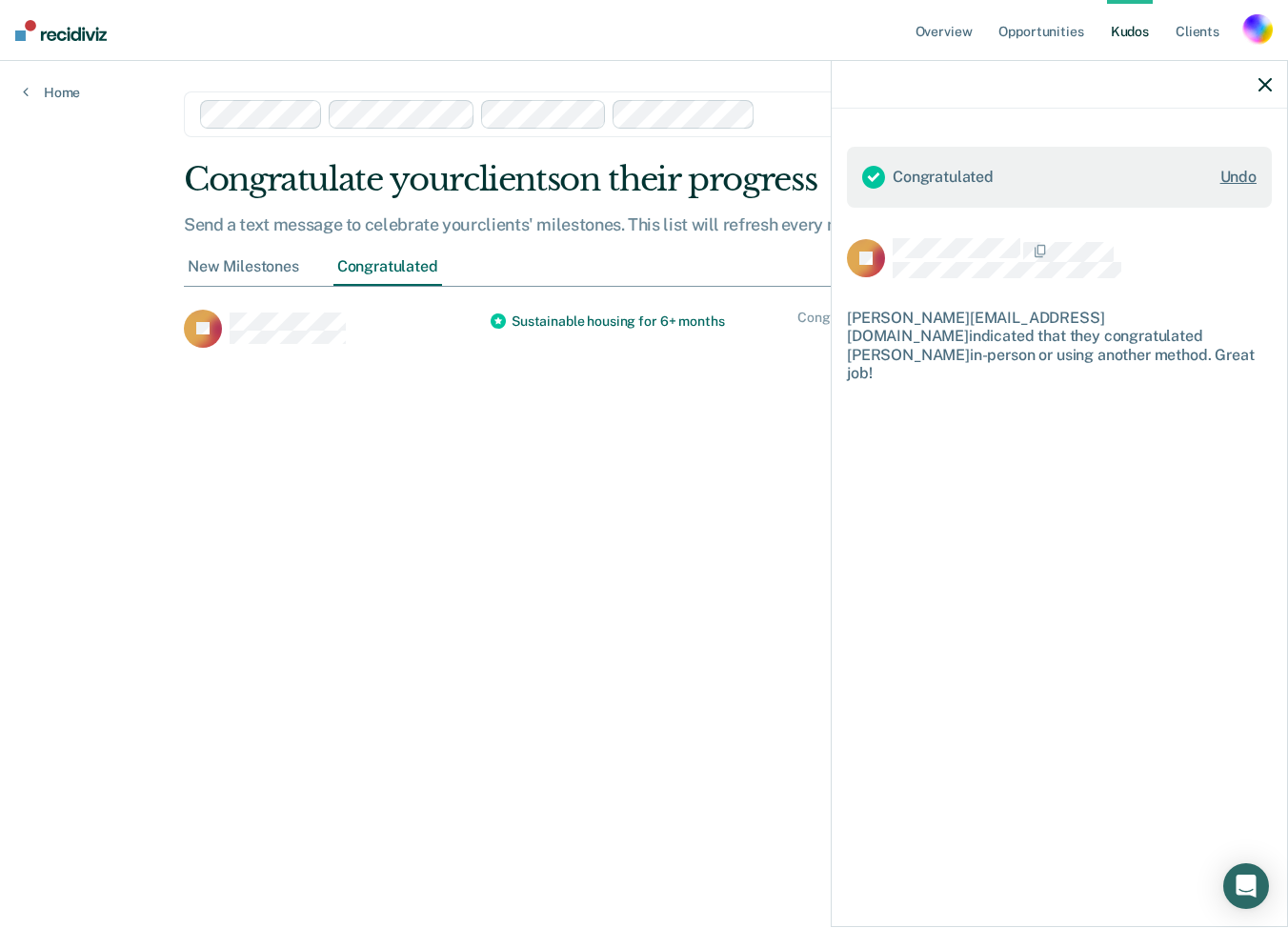click on "New Milestones" at bounding box center (243, 267) 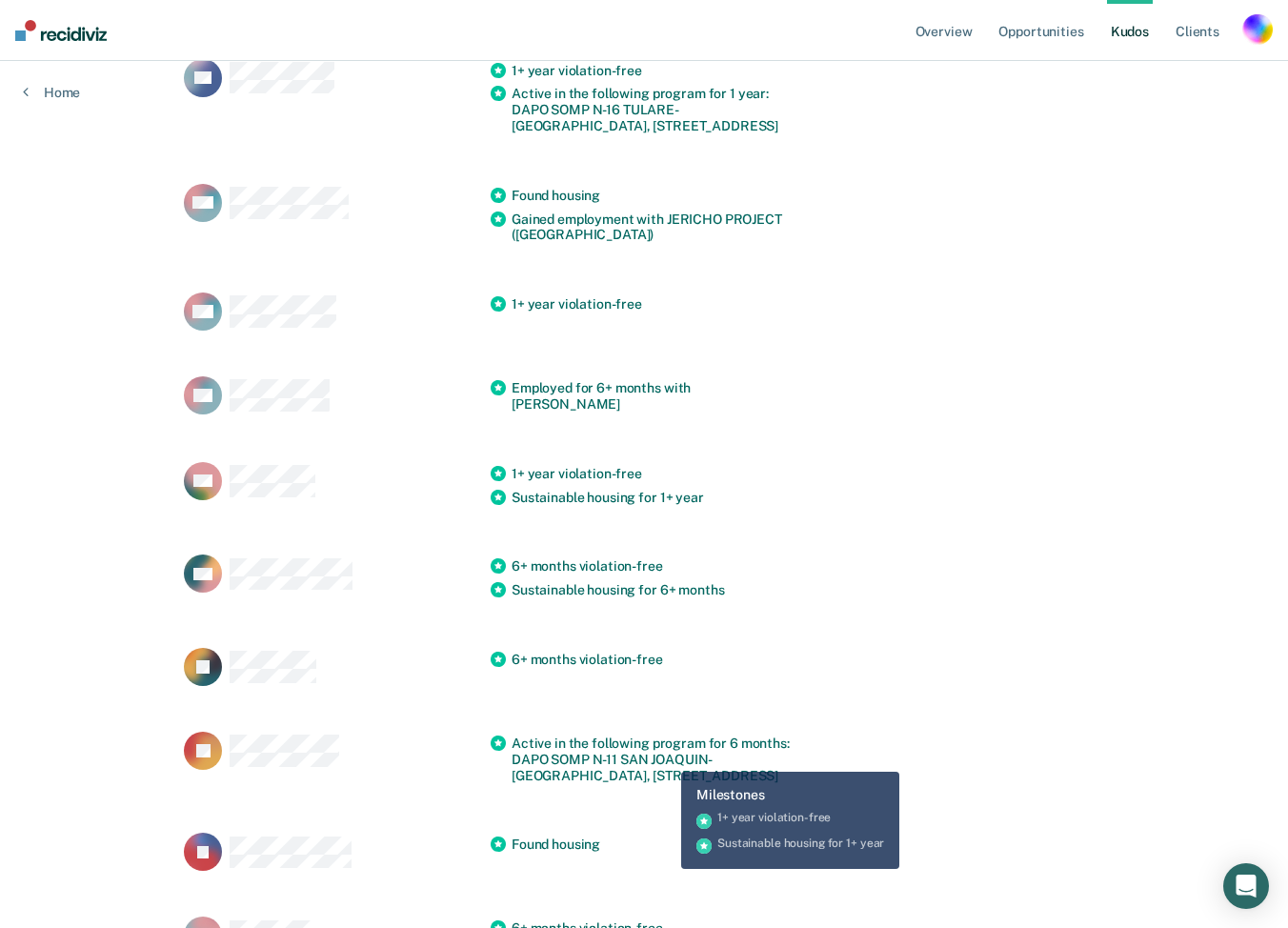 scroll, scrollTop: 1342, scrollLeft: 0, axis: vertical 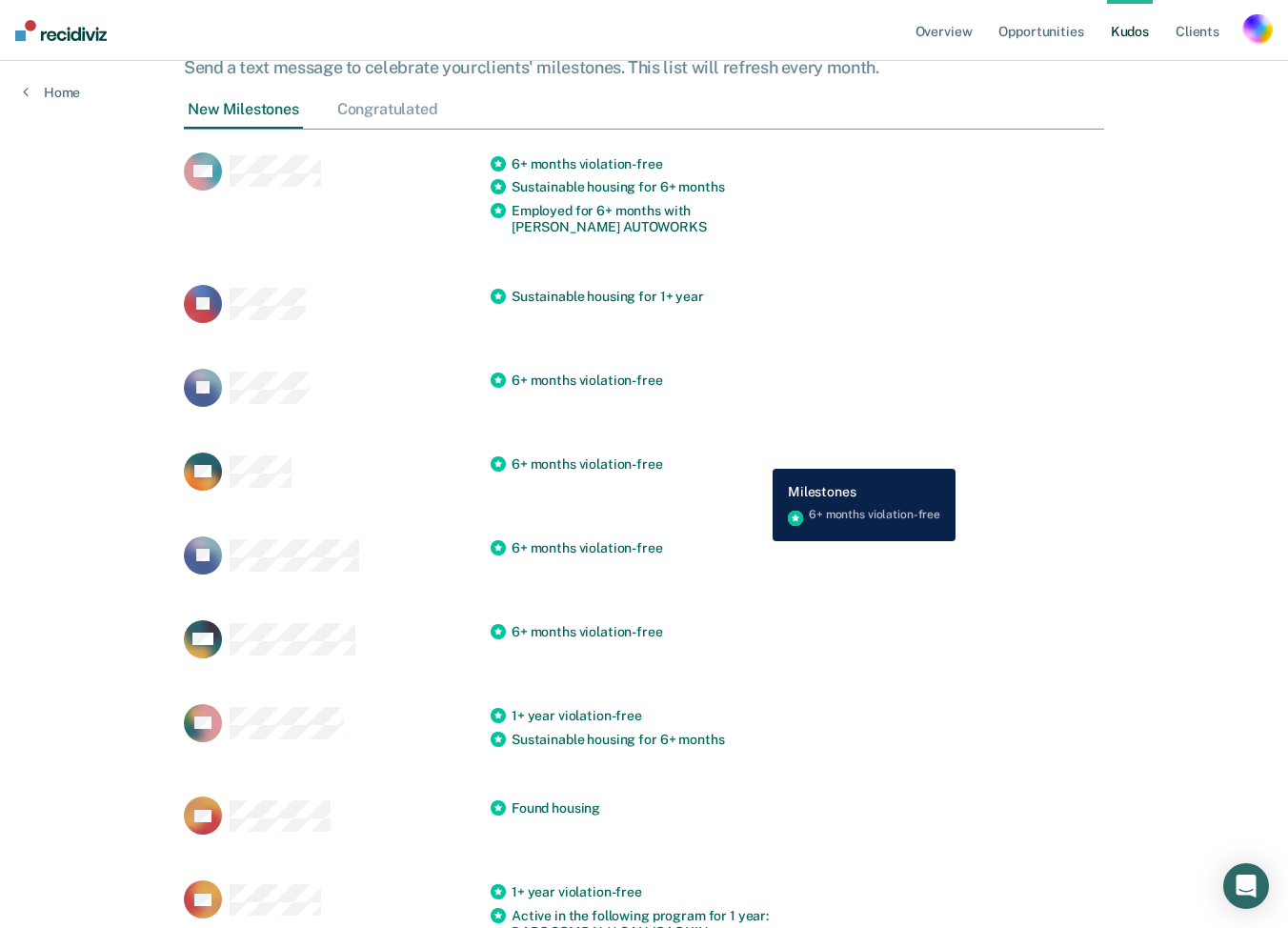 click on "6+ months violation-free" at bounding box center [644, 464] 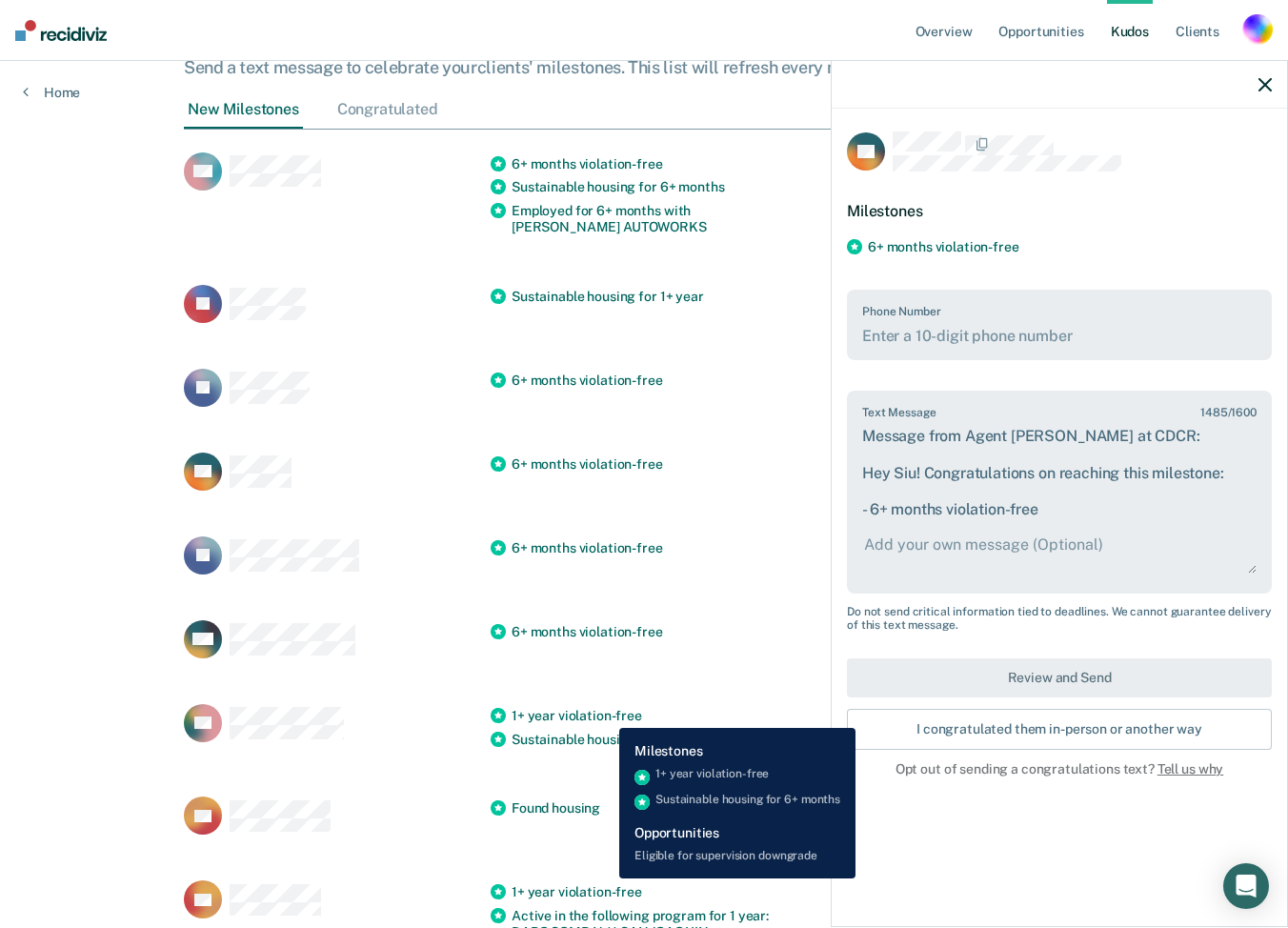 click on "1+ year violation-free" at bounding box center (576, 716) 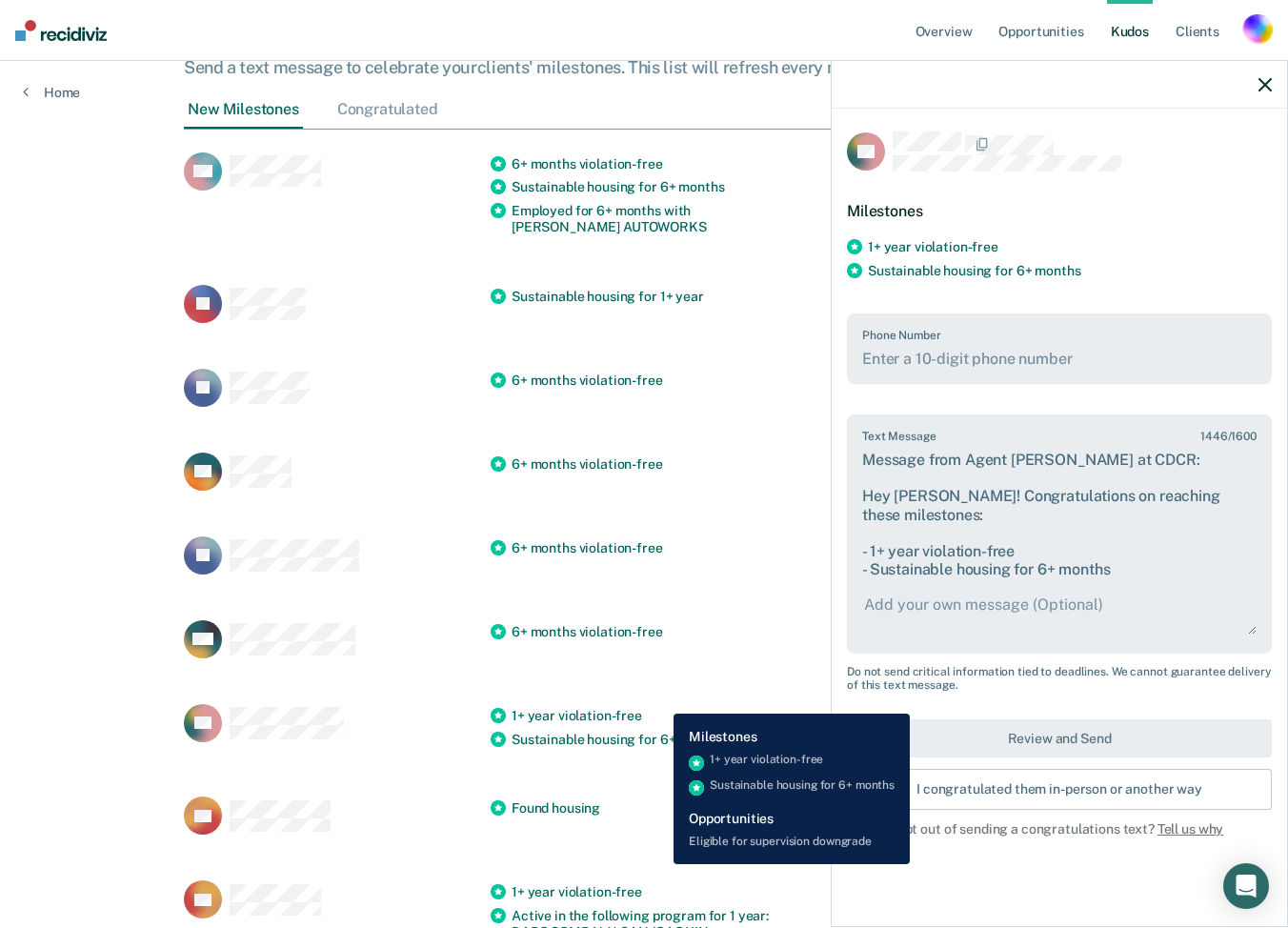 scroll, scrollTop: 519, scrollLeft: 0, axis: vertical 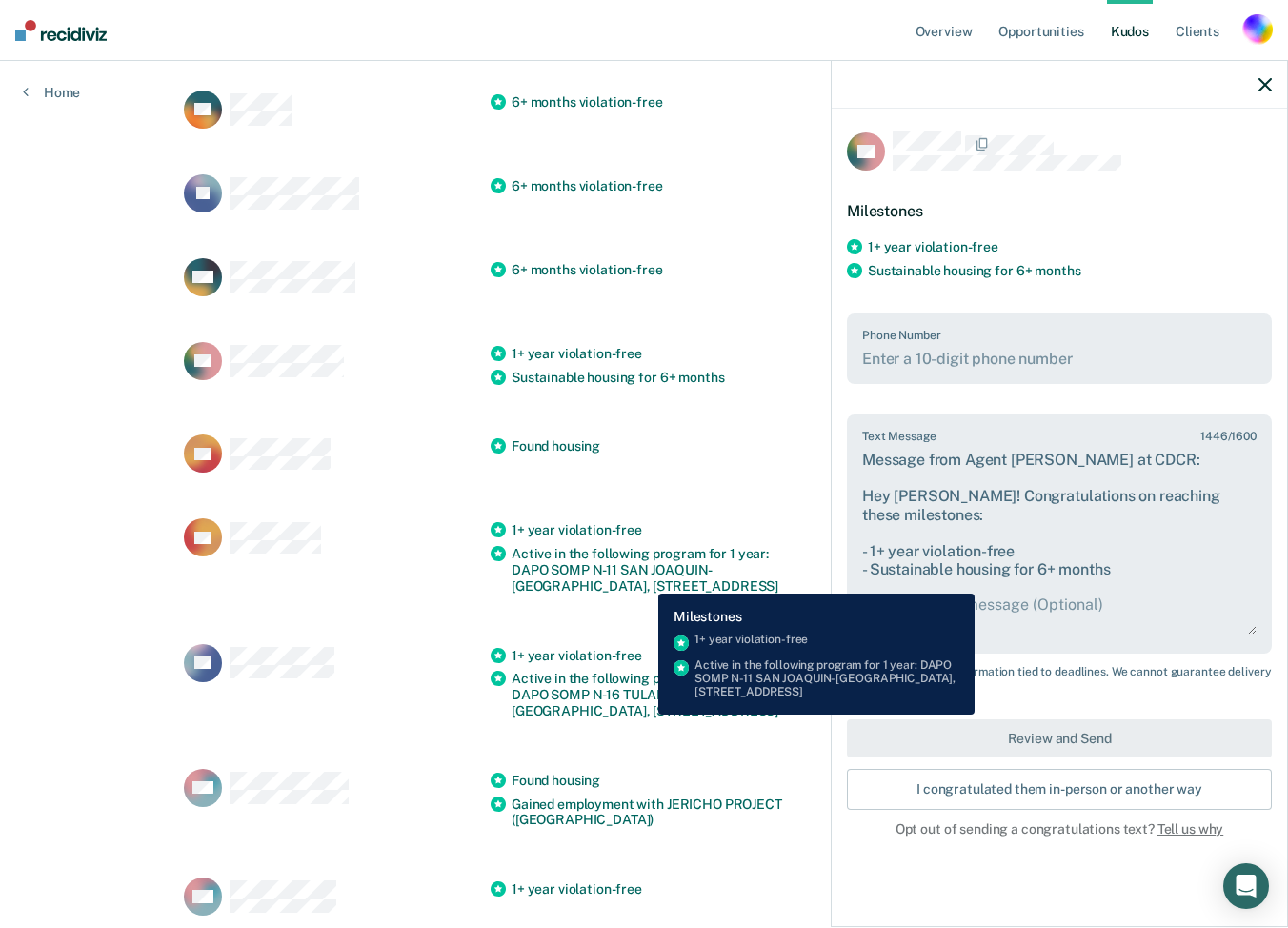 click on "Active in the following program for 1 year: DAPO SOMP N-11 SAN JOAQUIN-[GEOGRAPHIC_DATA], [STREET_ADDRESS]" at bounding box center [654, 570] 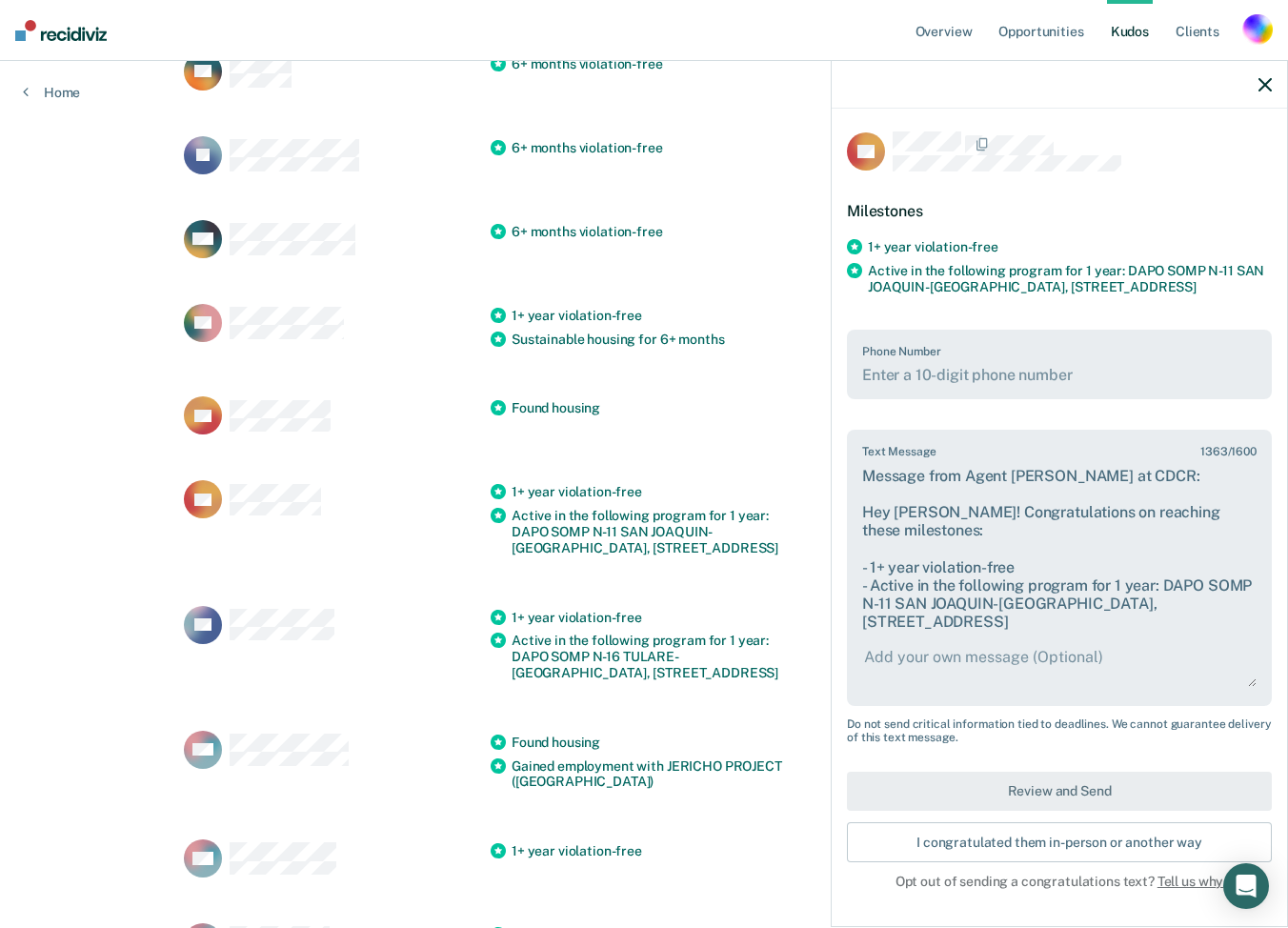 scroll, scrollTop: 564, scrollLeft: 0, axis: vertical 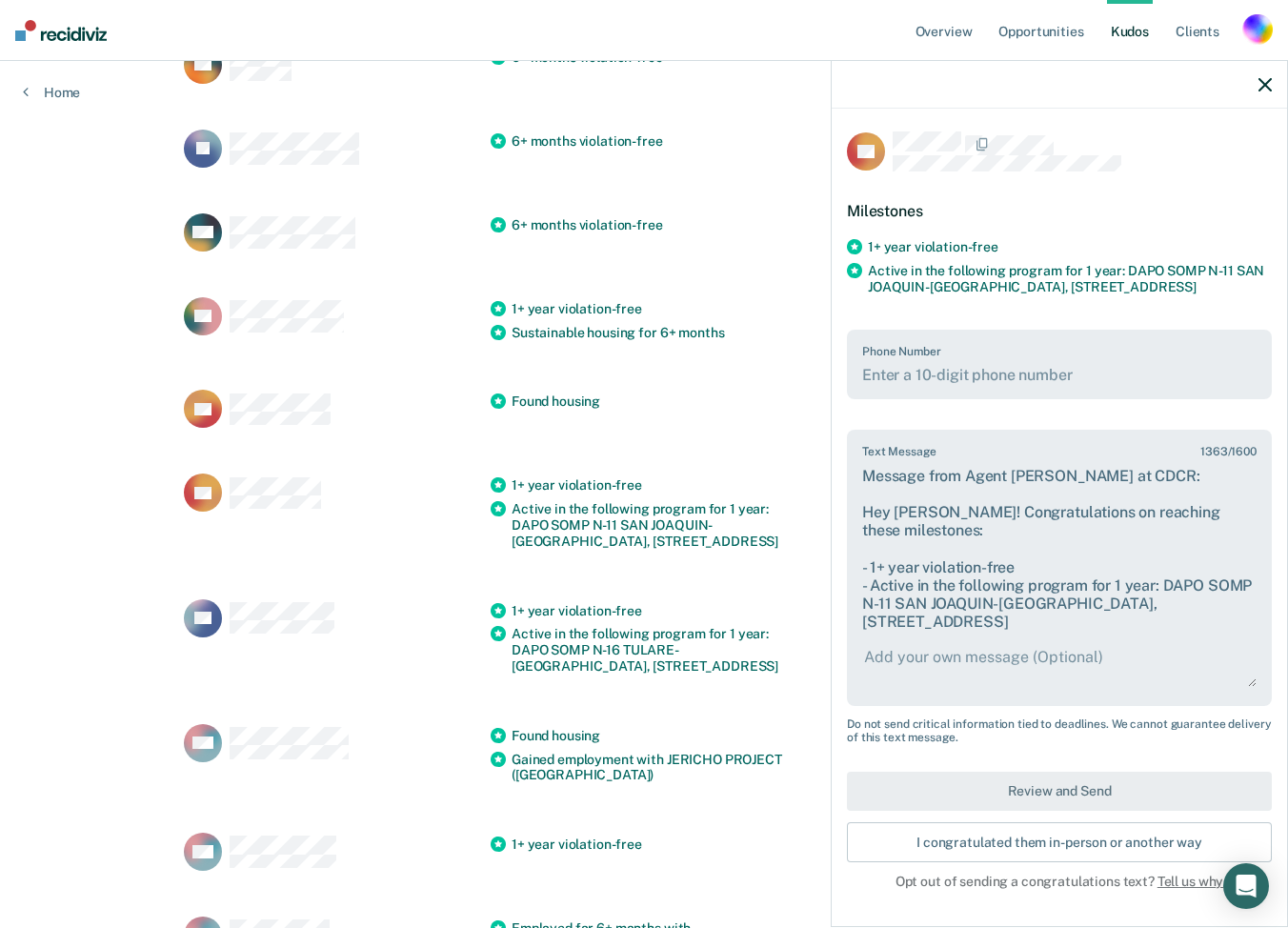 click at bounding box center [1059, 374] 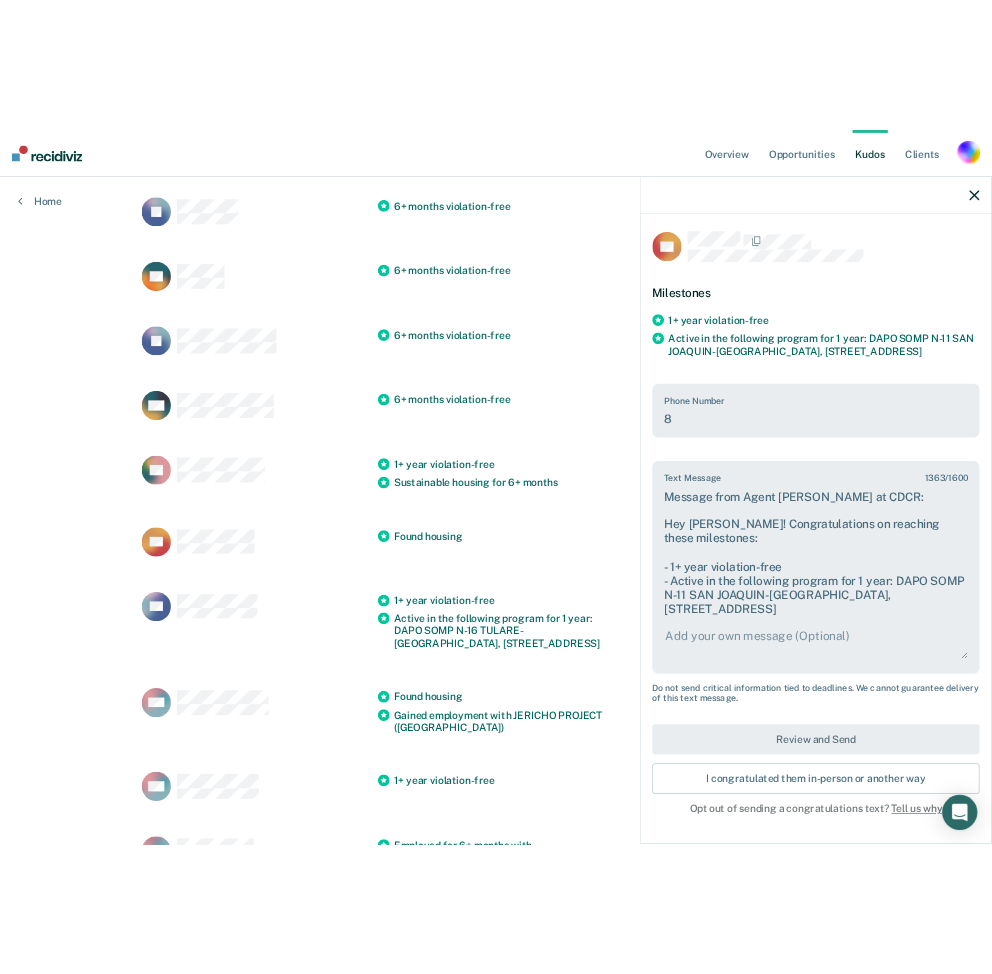 scroll, scrollTop: 0, scrollLeft: 0, axis: both 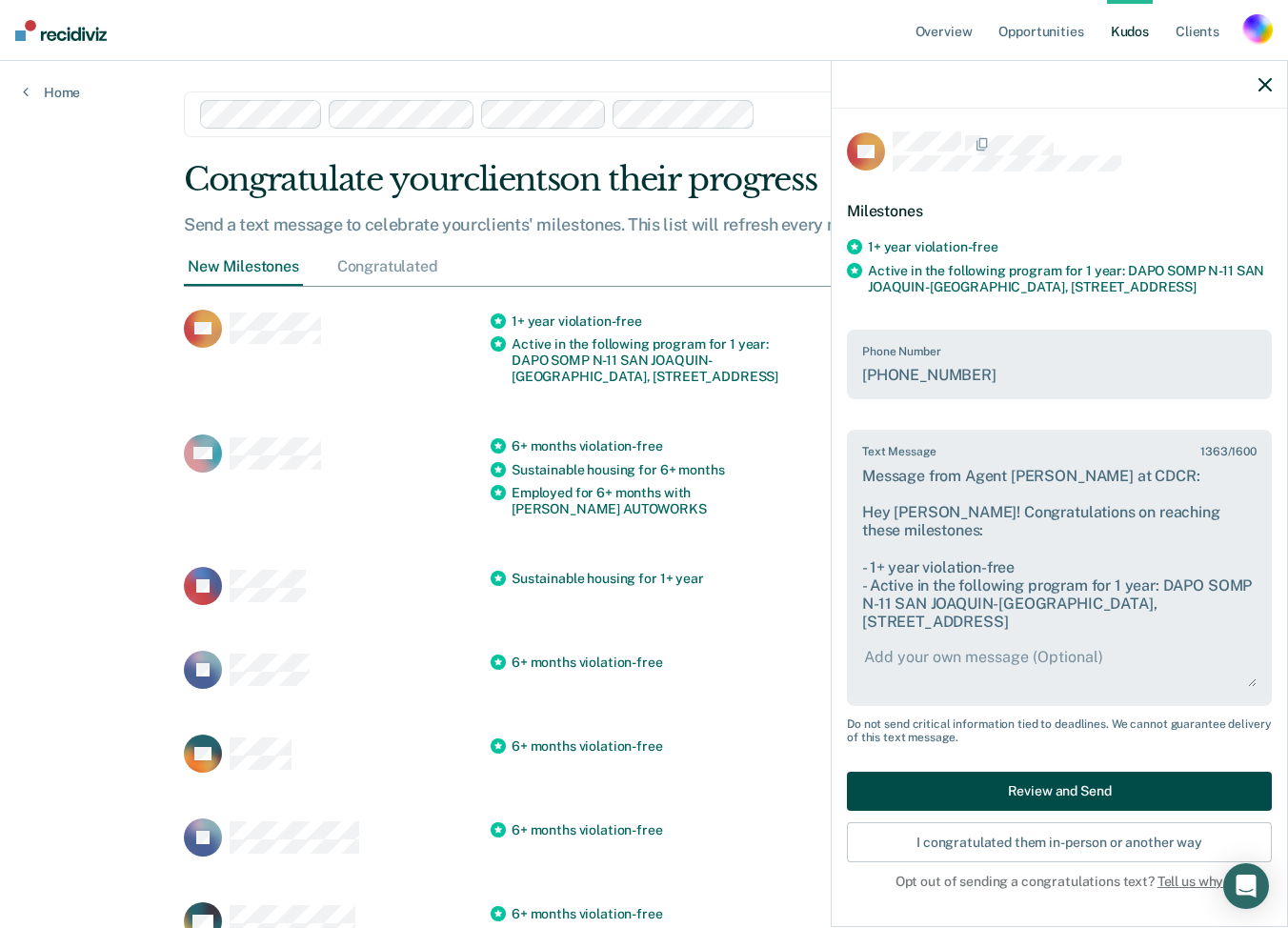 type on "[PHONE_NUMBER]" 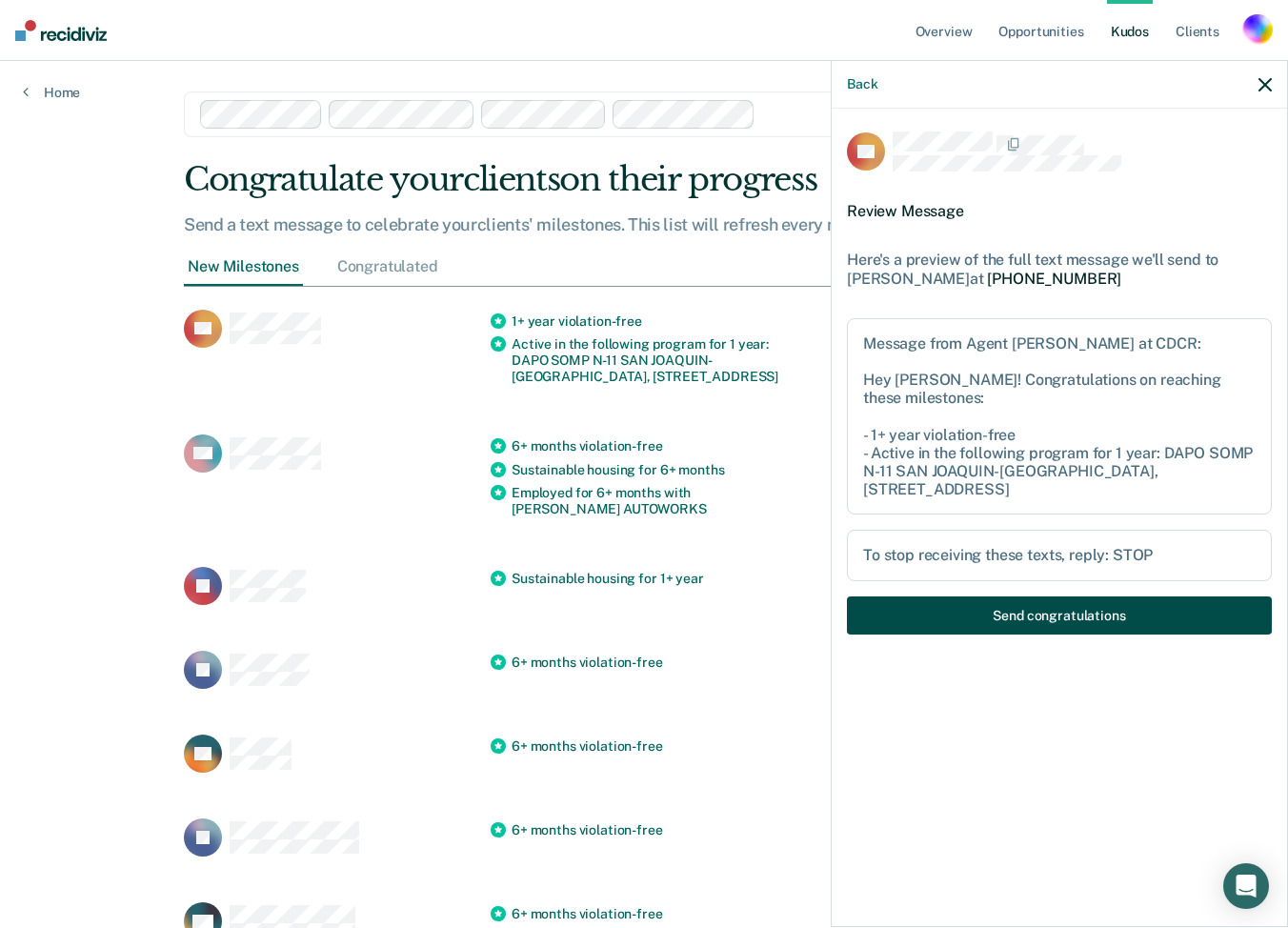 click on "Send congratulations" at bounding box center [1059, 615] 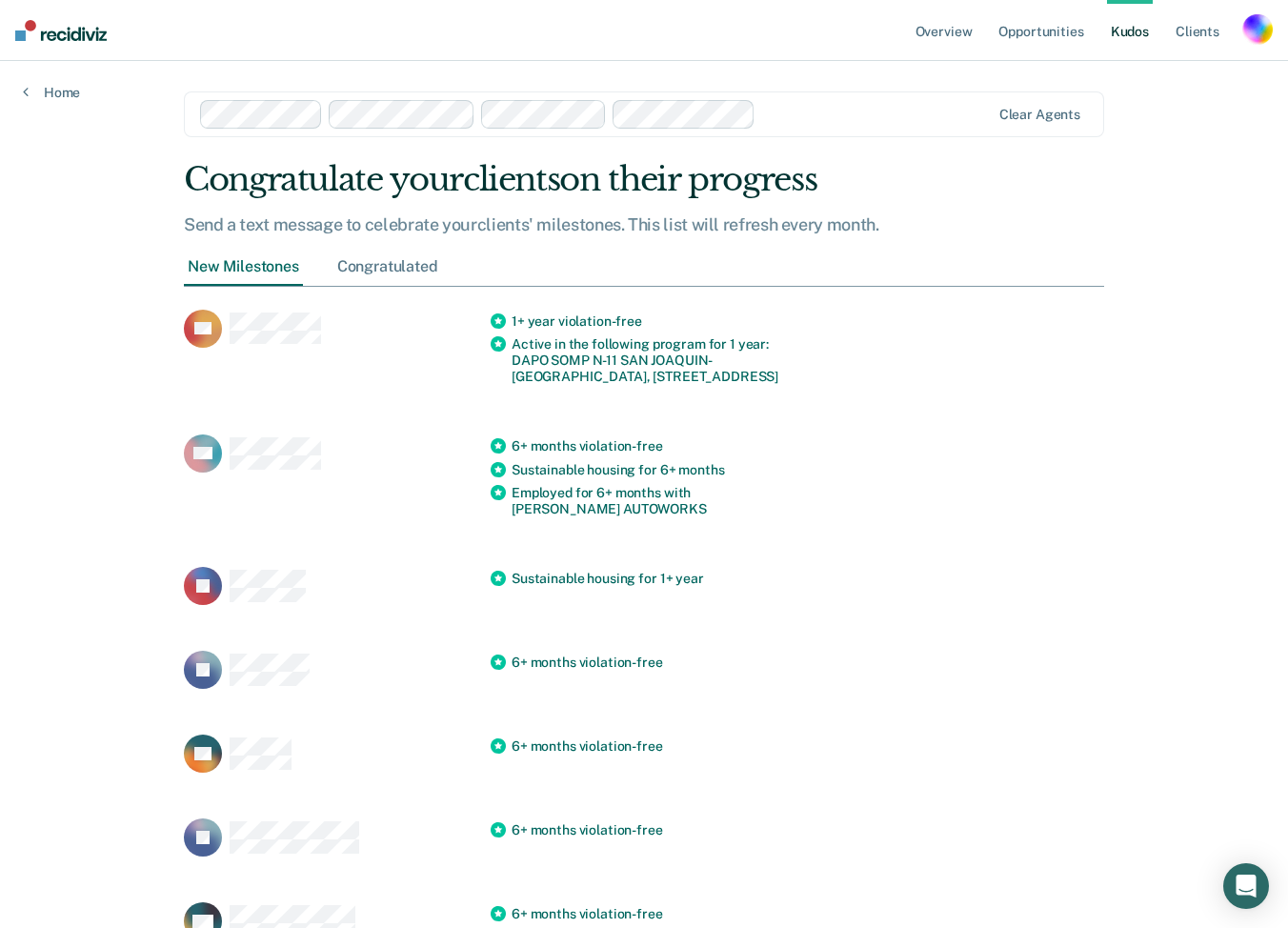 click on "Congratulated" at bounding box center [388, 267] 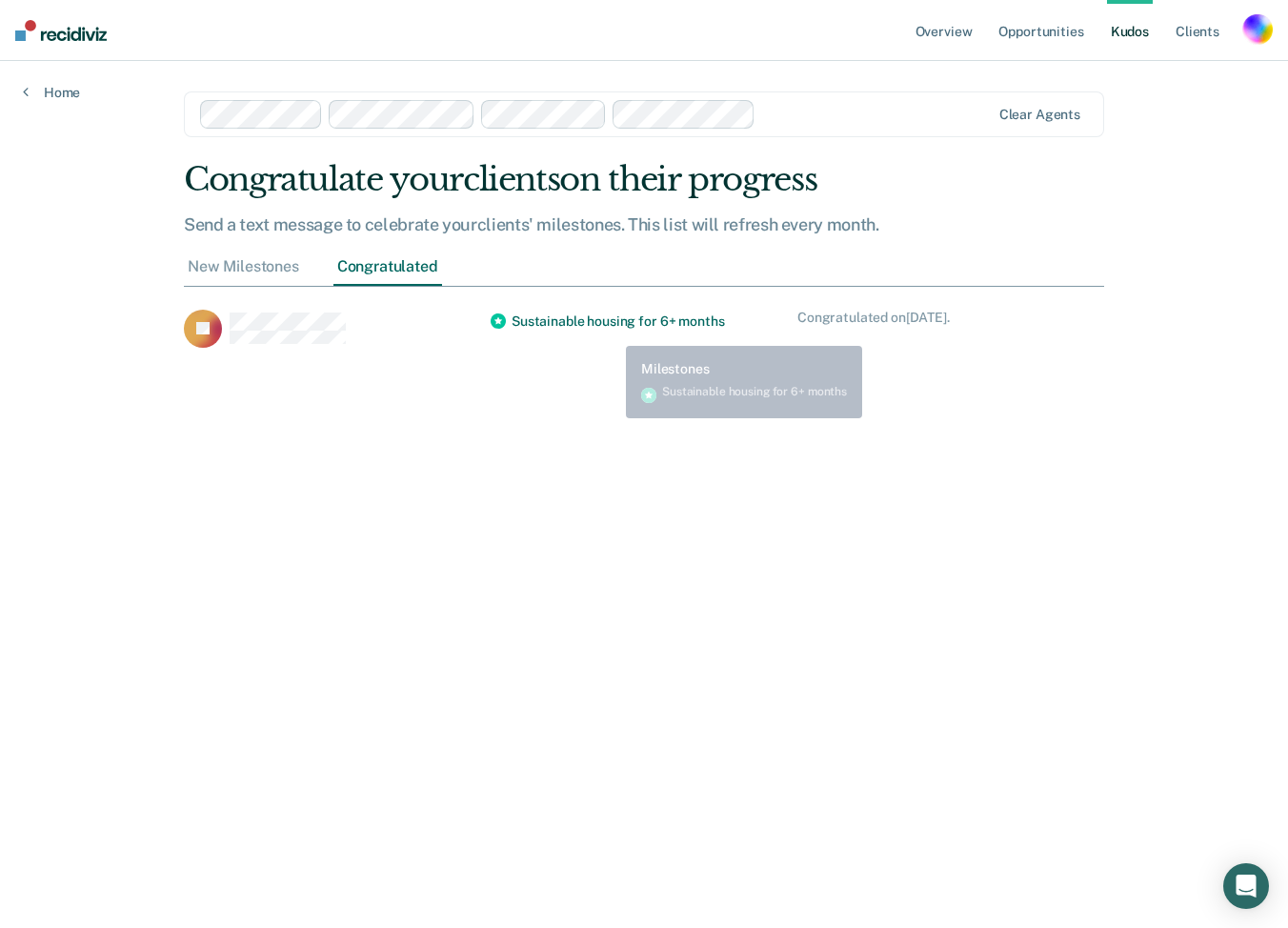 click on "Sustainable housing for 6+ months" at bounding box center [617, 321] 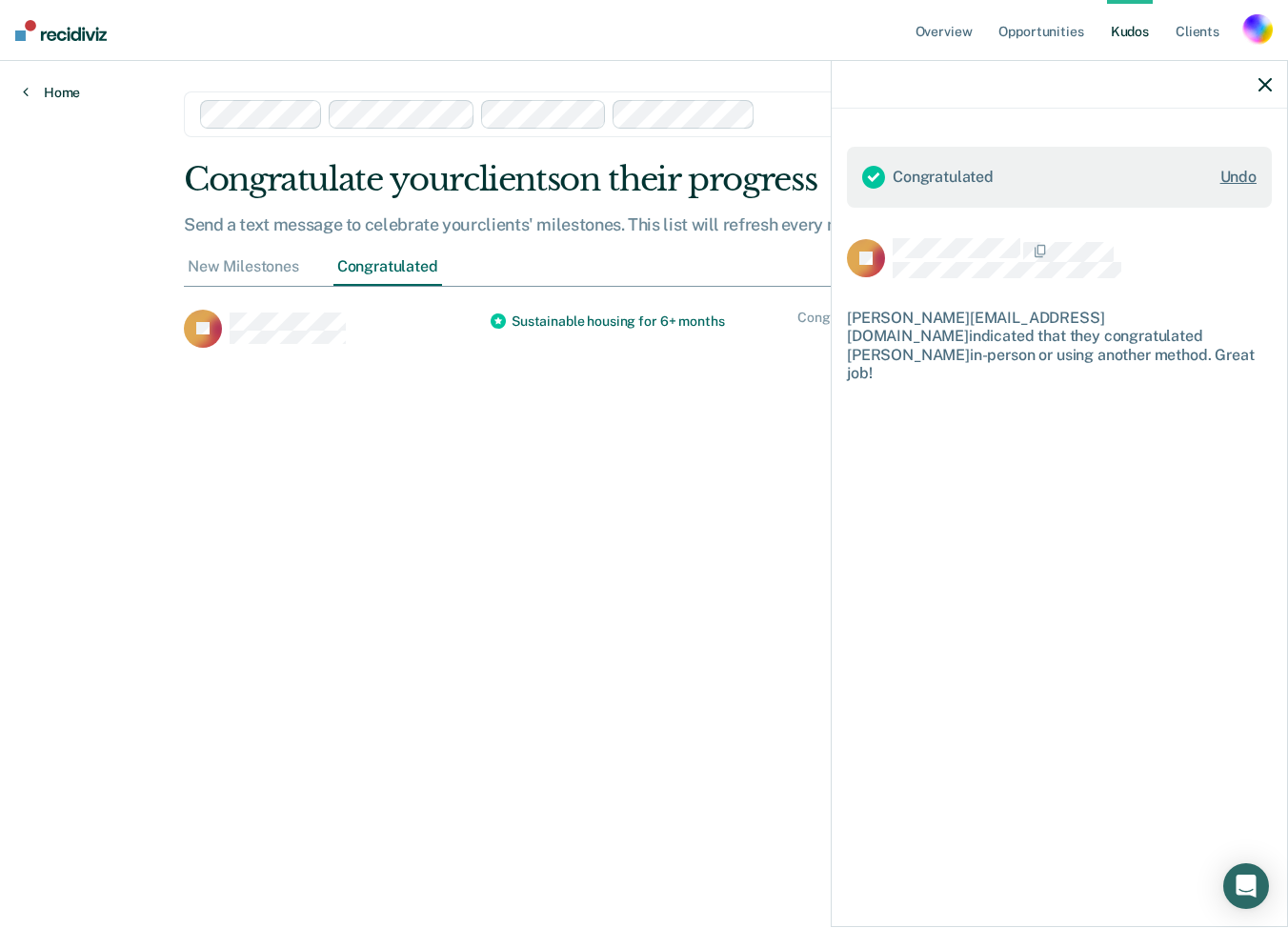 click on "Home" at bounding box center (51, 92) 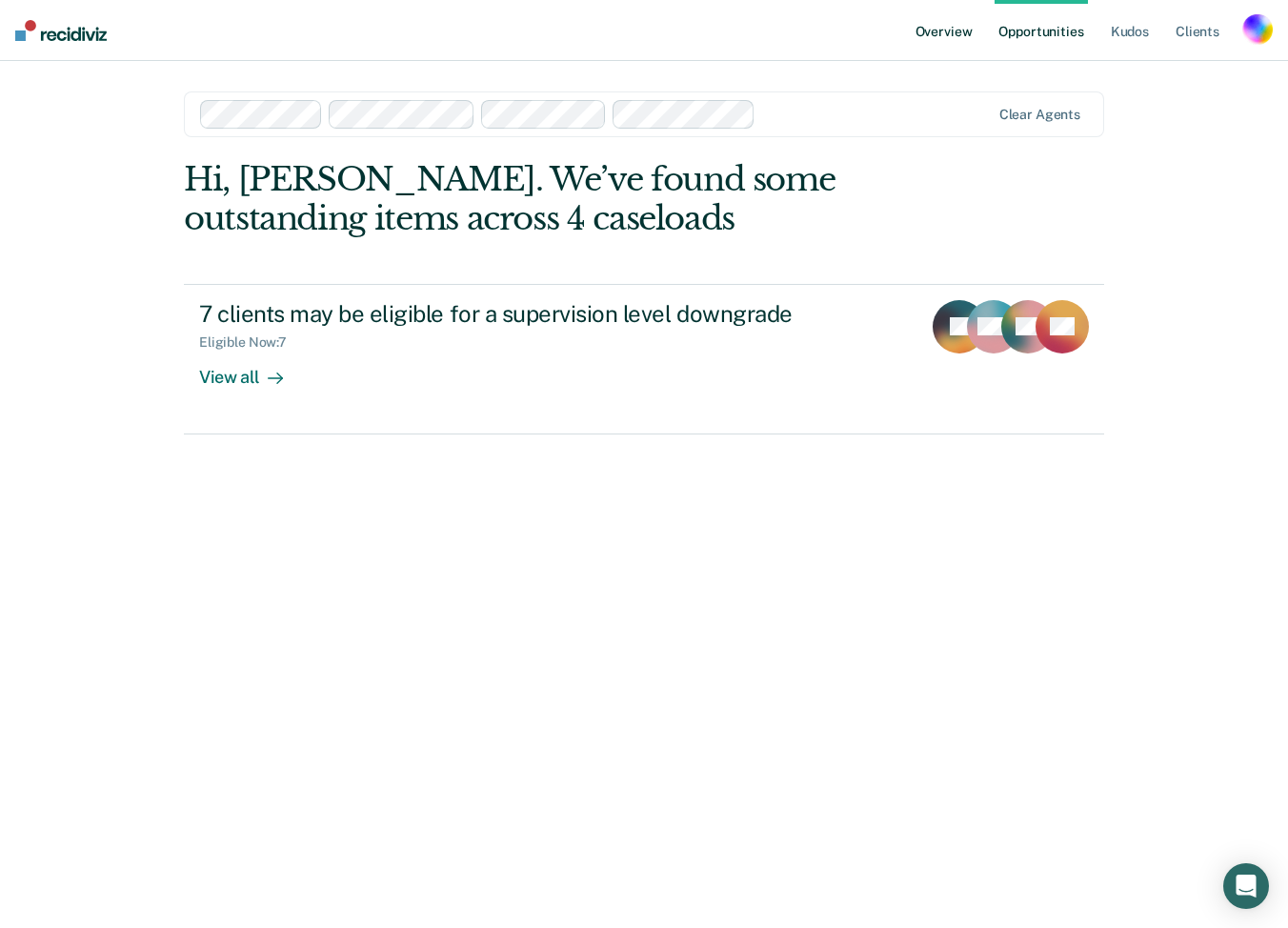 click on "Overview" at bounding box center [944, 30] 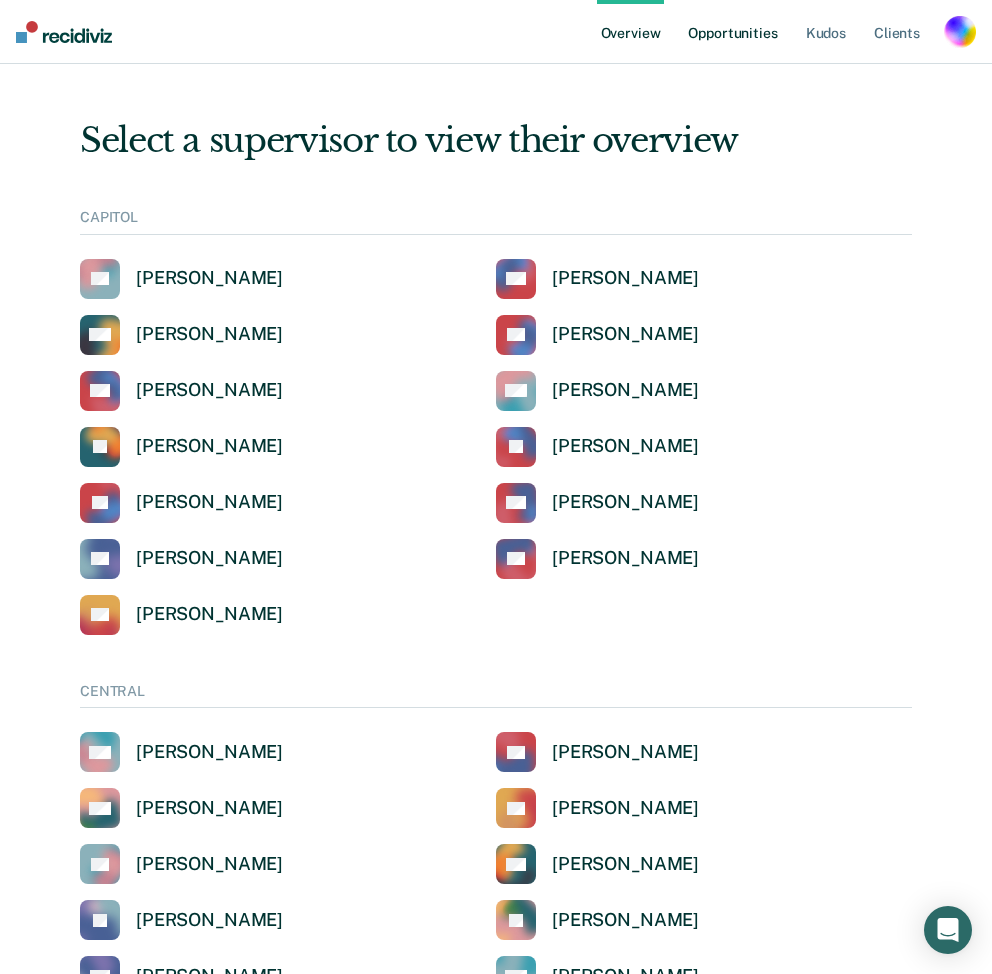 click on "Opportunities" at bounding box center (732, 32) 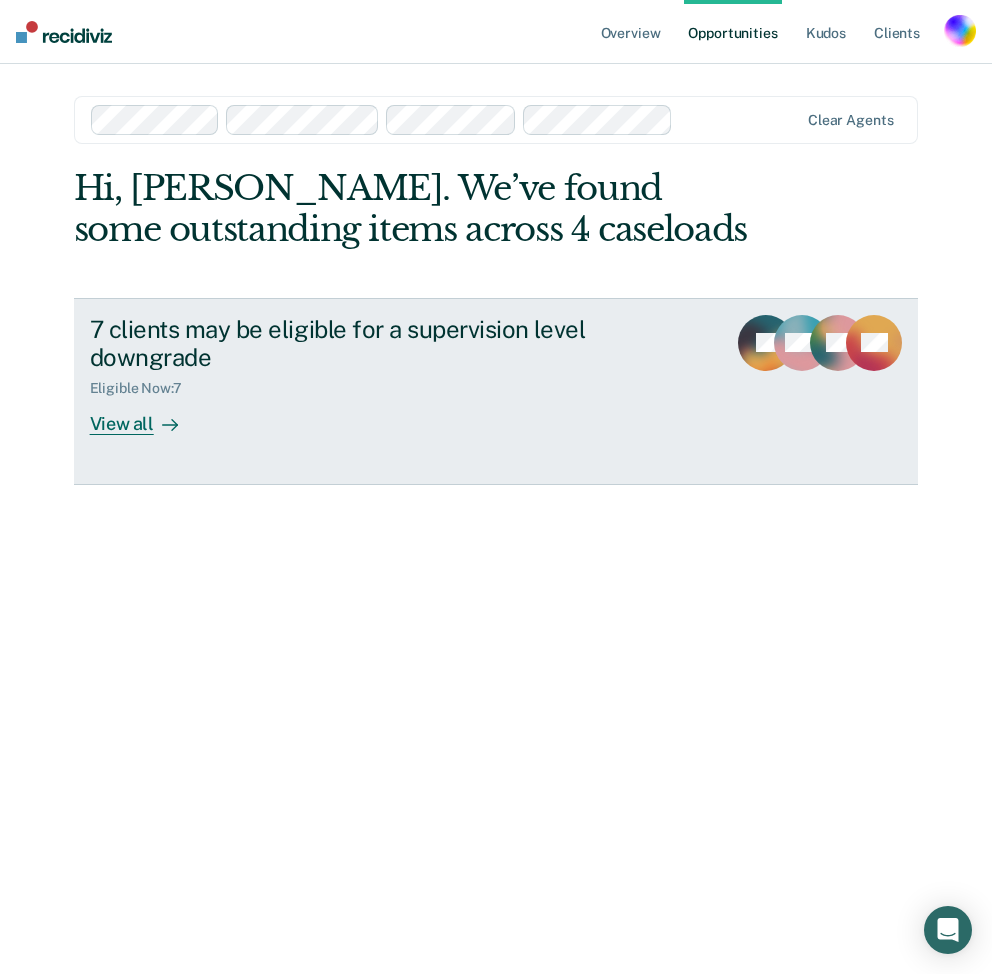 click on "7 clients may be eligible for a supervision level downgrade Eligible Now :  7 View all" at bounding box center [424, 375] 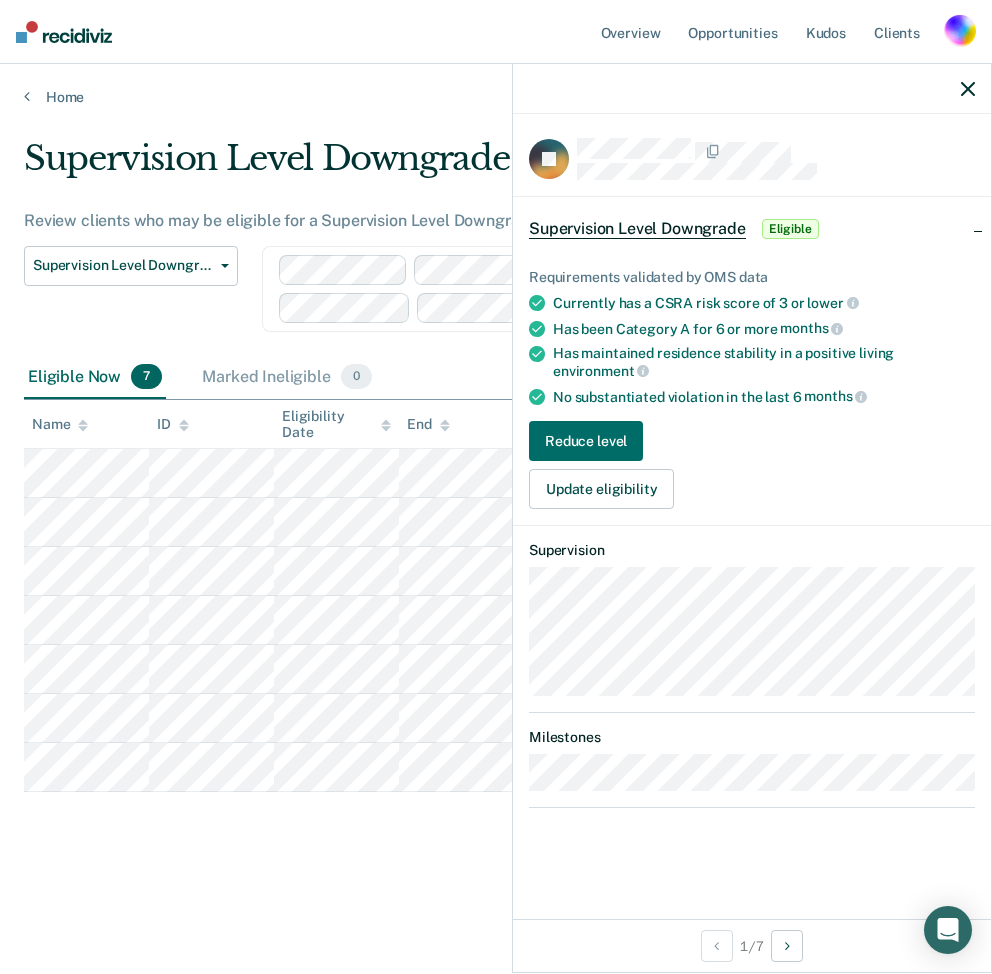 click 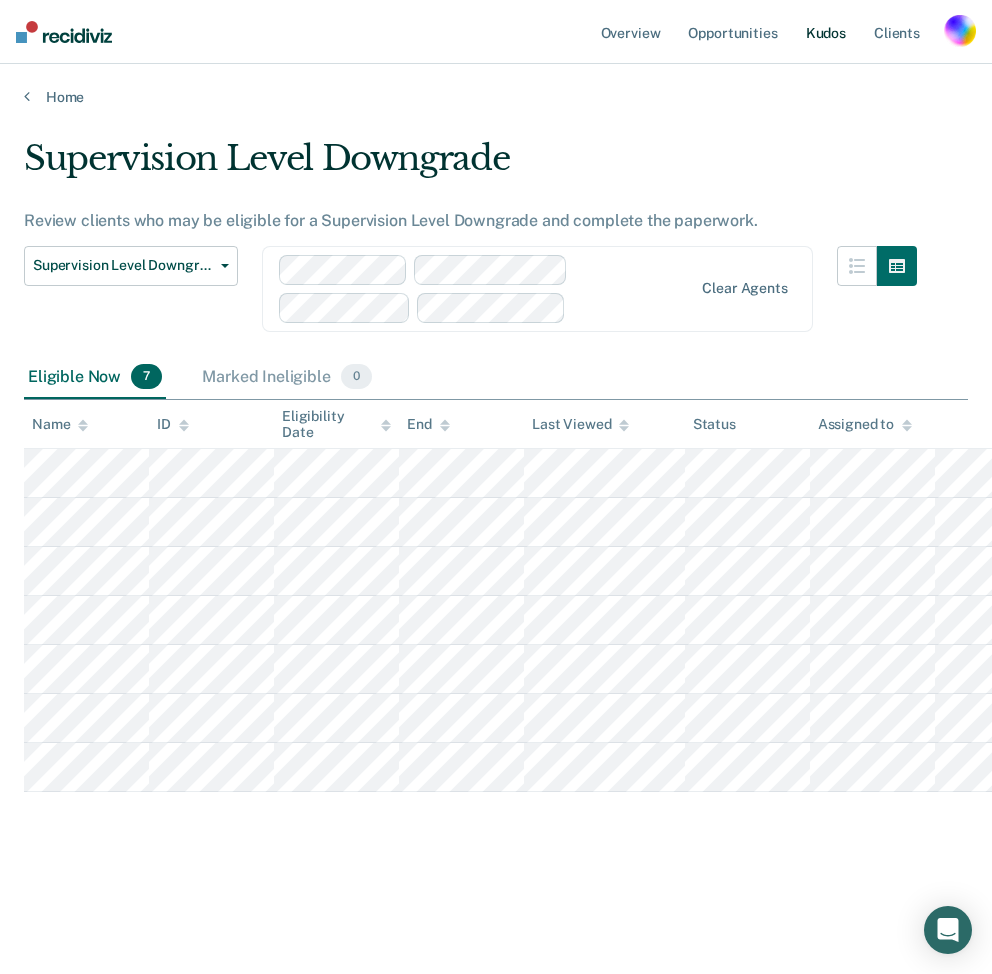 click on "Kudos" at bounding box center (826, 32) 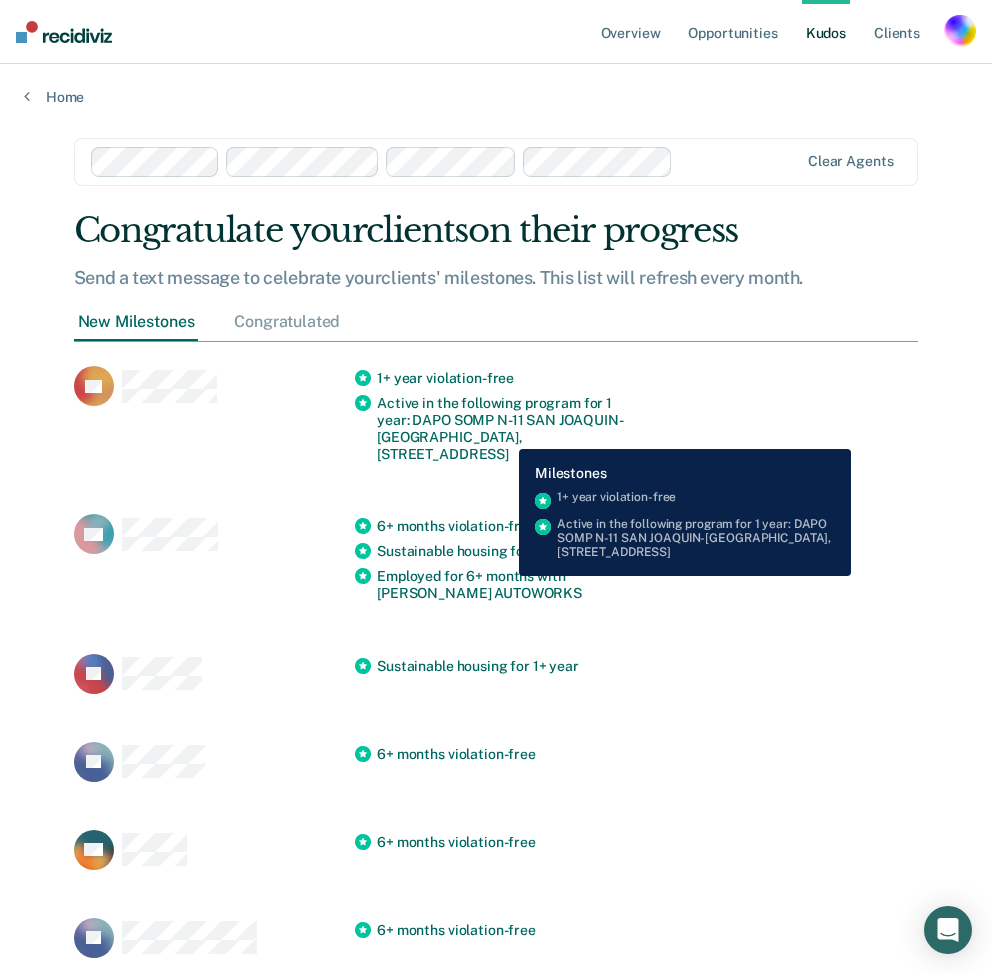 click on "Active in the following program for 1 year: DAPO SOMP N-11 SAN JOAQUIN-[GEOGRAPHIC_DATA], [STREET_ADDRESS]" at bounding box center (507, 428) 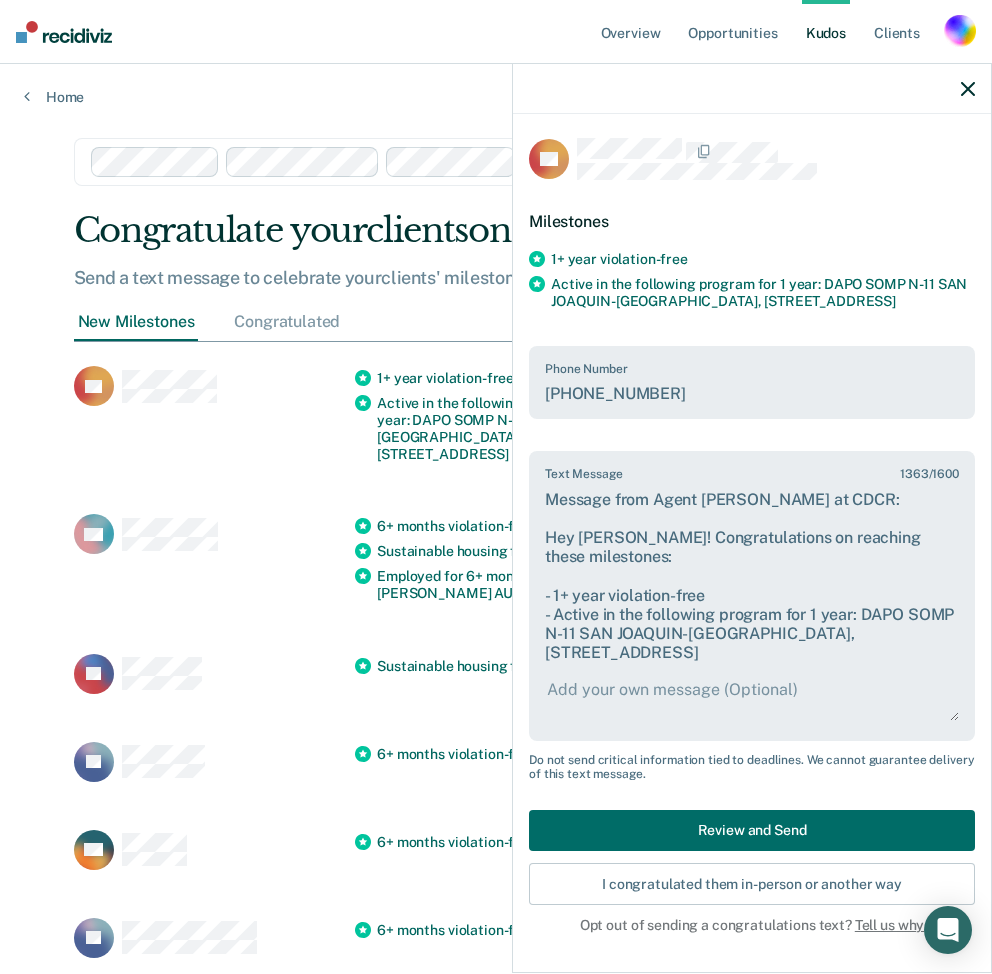 click on "Phone Number" at bounding box center (752, 369) 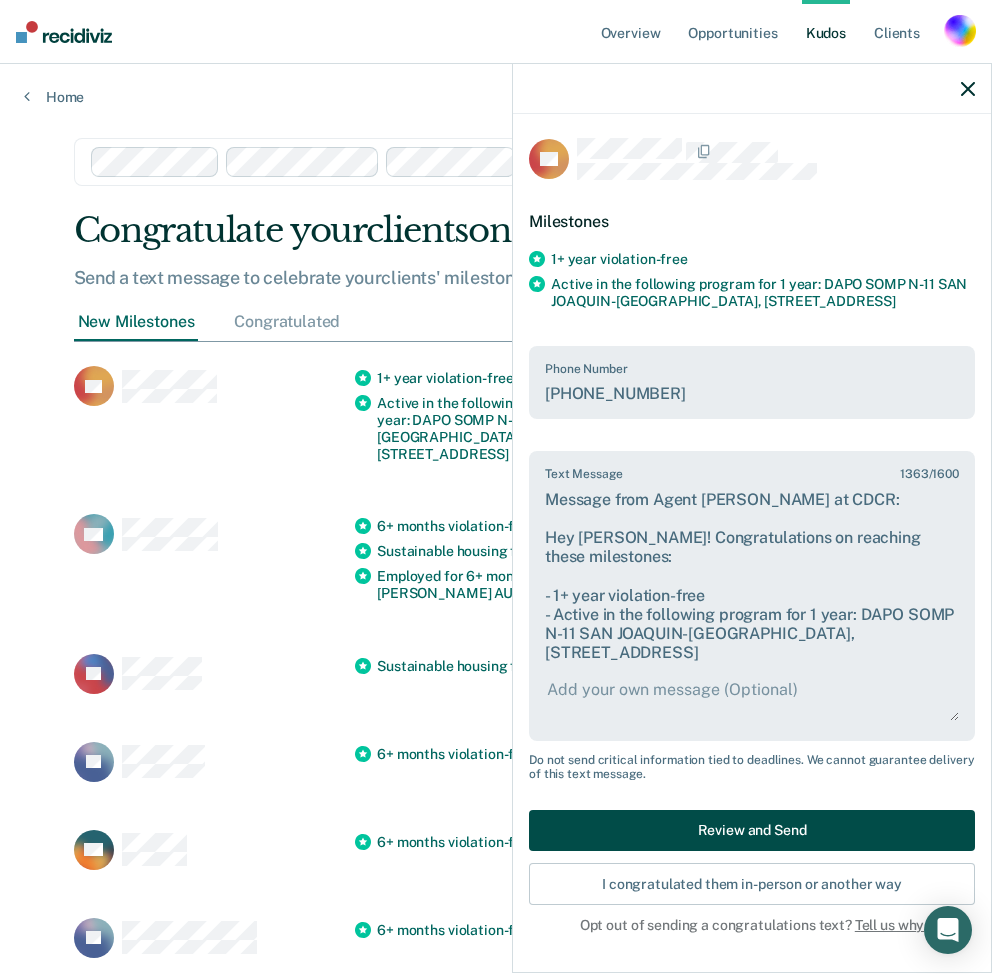 click on "Review and Send" at bounding box center (752, 830) 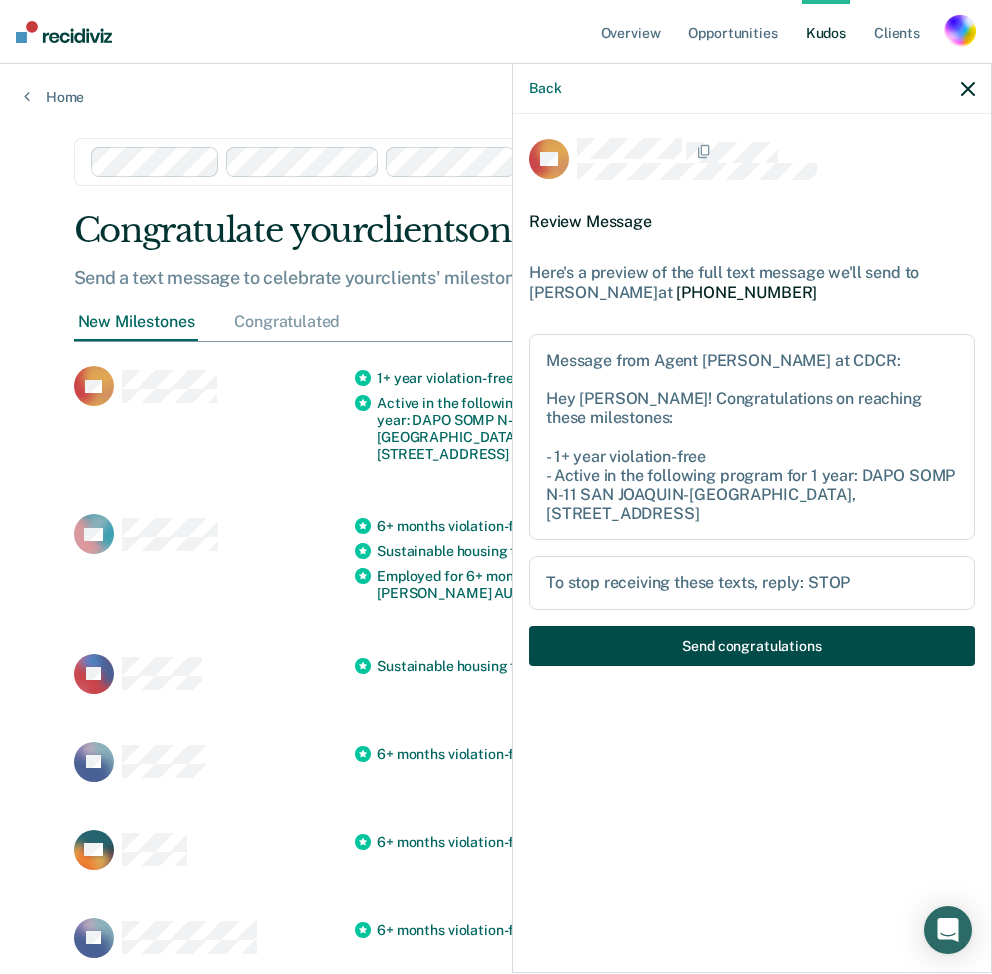 click on "Send congratulations" at bounding box center (752, 646) 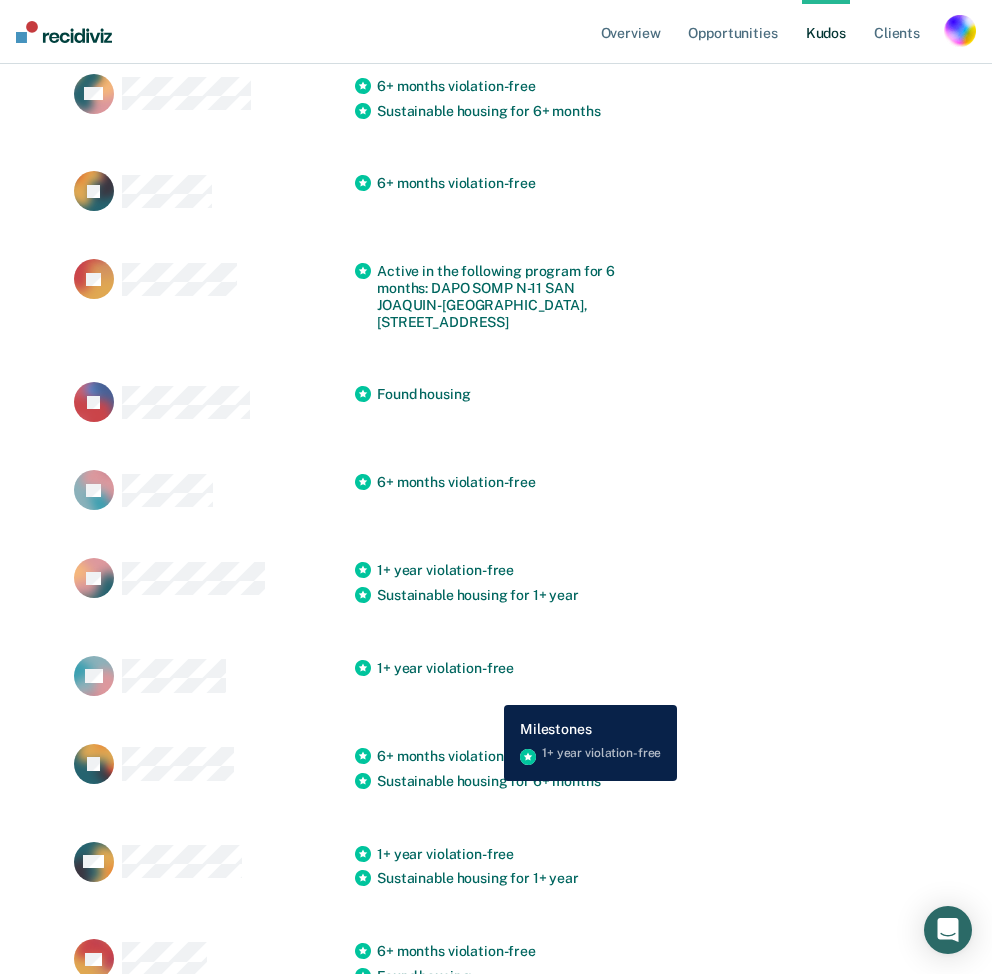 scroll, scrollTop: 2520, scrollLeft: 0, axis: vertical 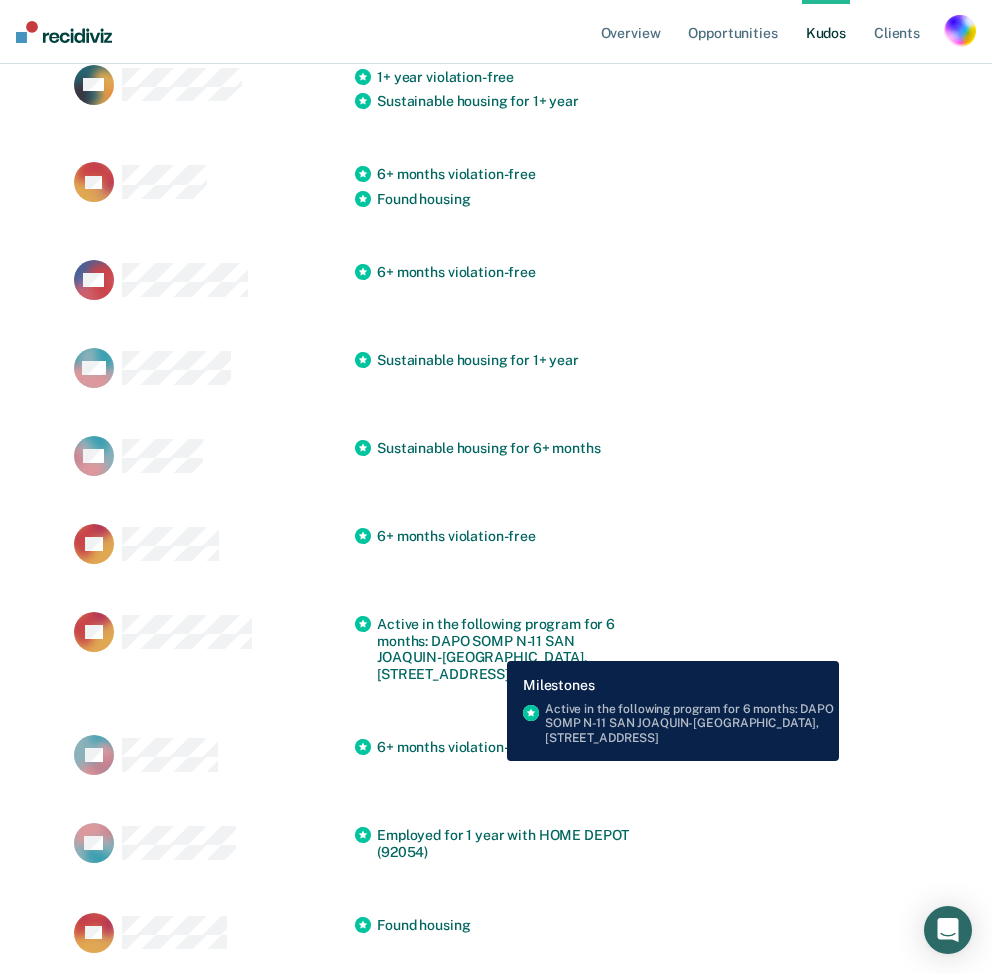 click on "Active in the following program for 6 months: DAPO SOMP N-11 SAN JOAQUIN-[GEOGRAPHIC_DATA], [STREET_ADDRESS]" at bounding box center (507, 649) 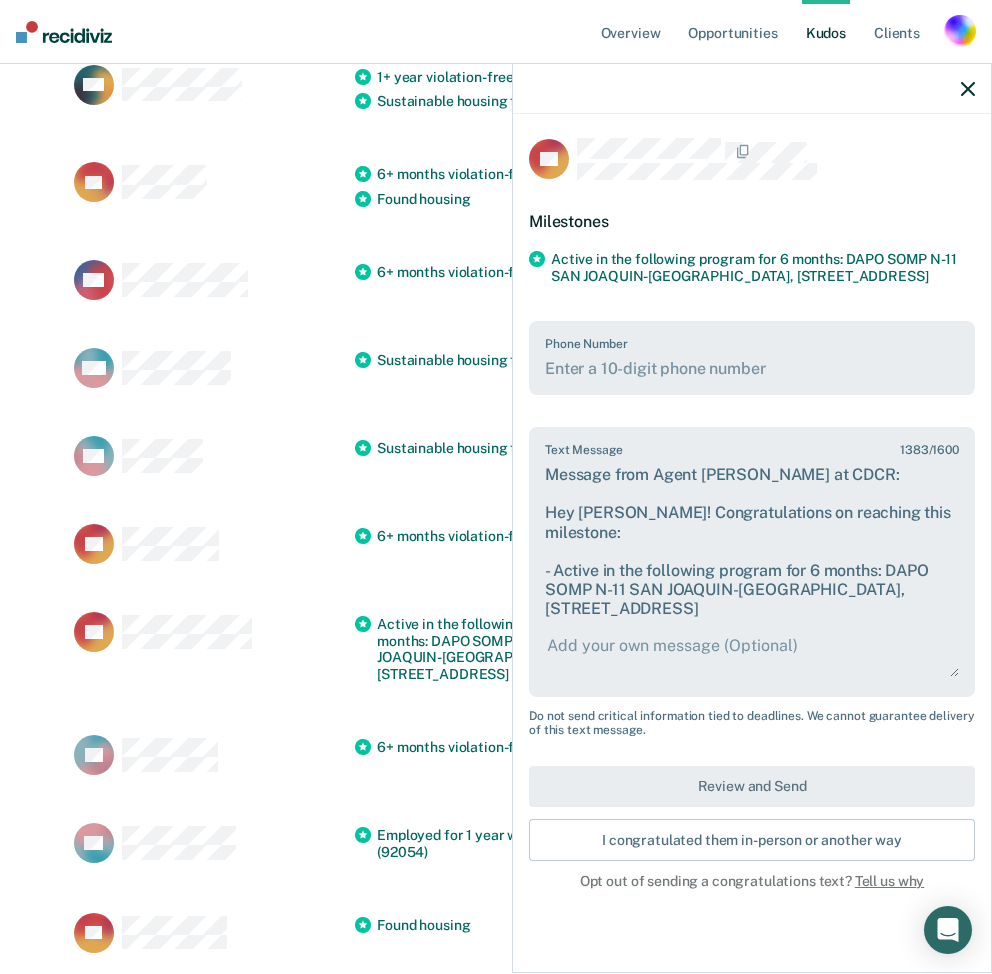 click on "Phone Number" at bounding box center (752, 358) 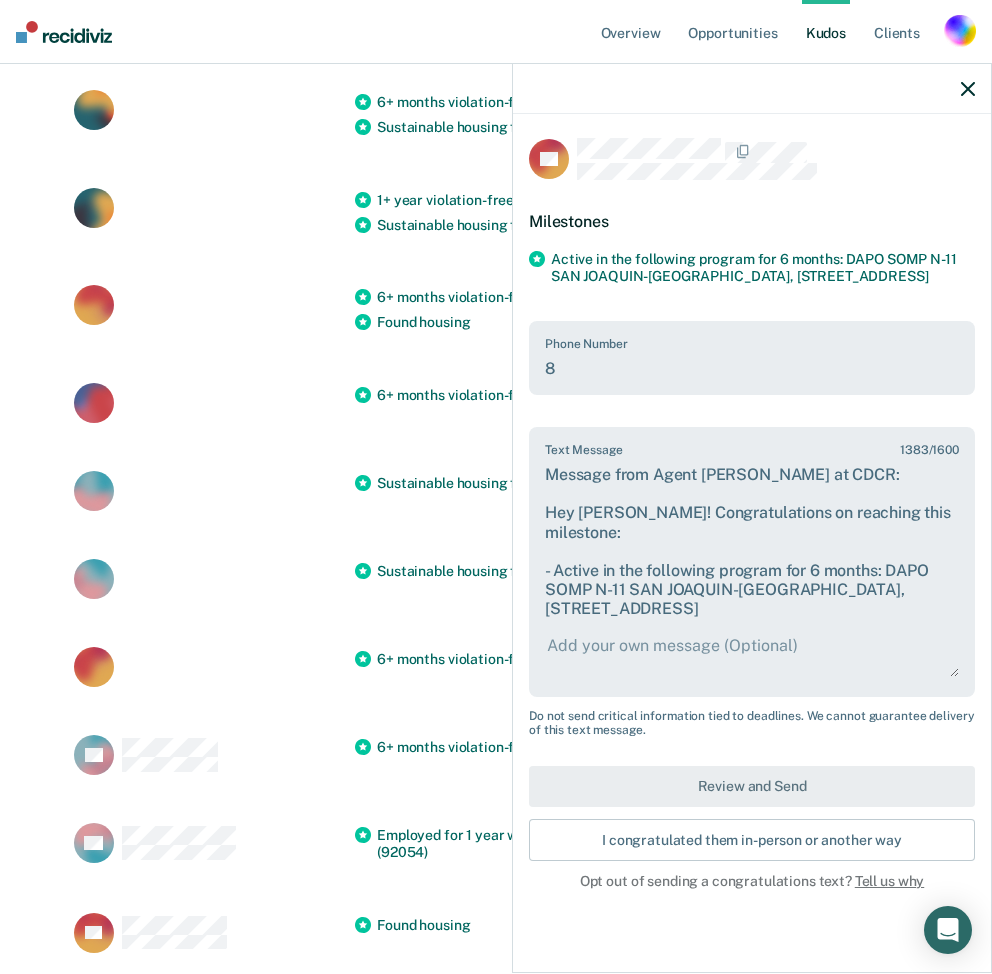 scroll, scrollTop: 0, scrollLeft: 0, axis: both 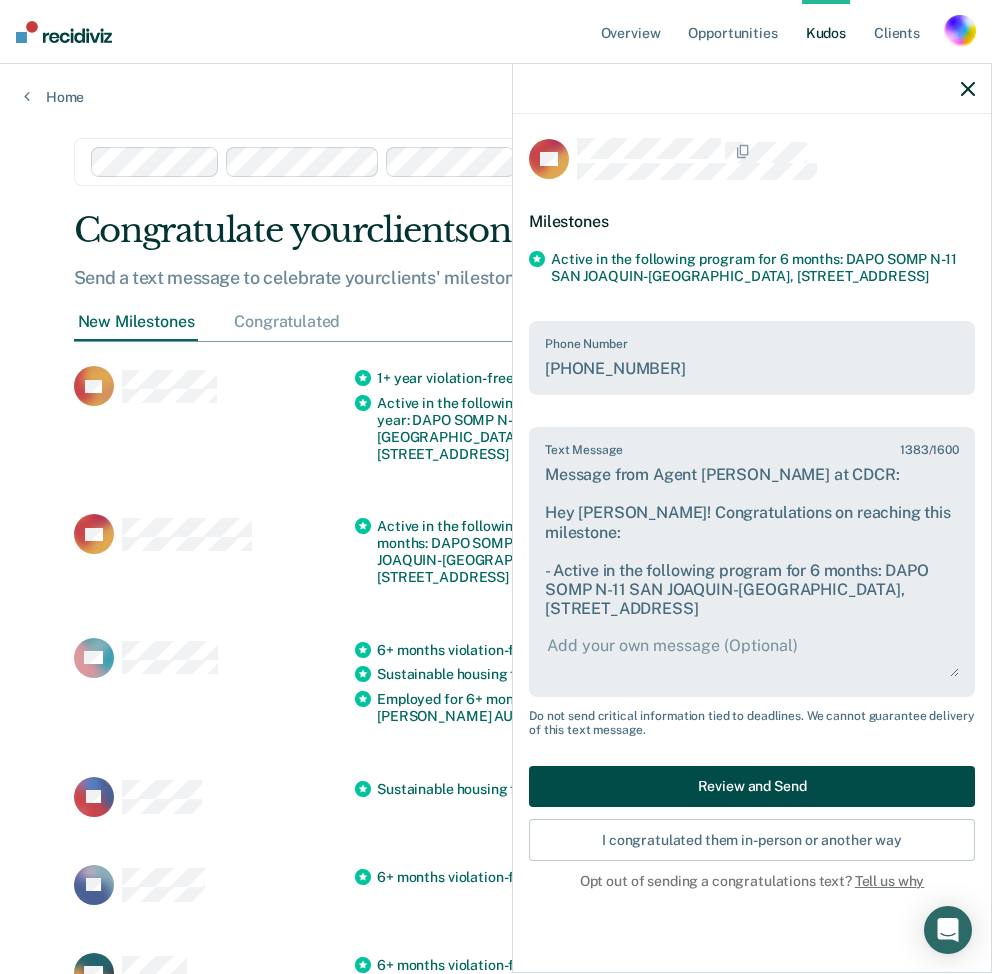 type on "[PHONE_NUMBER]" 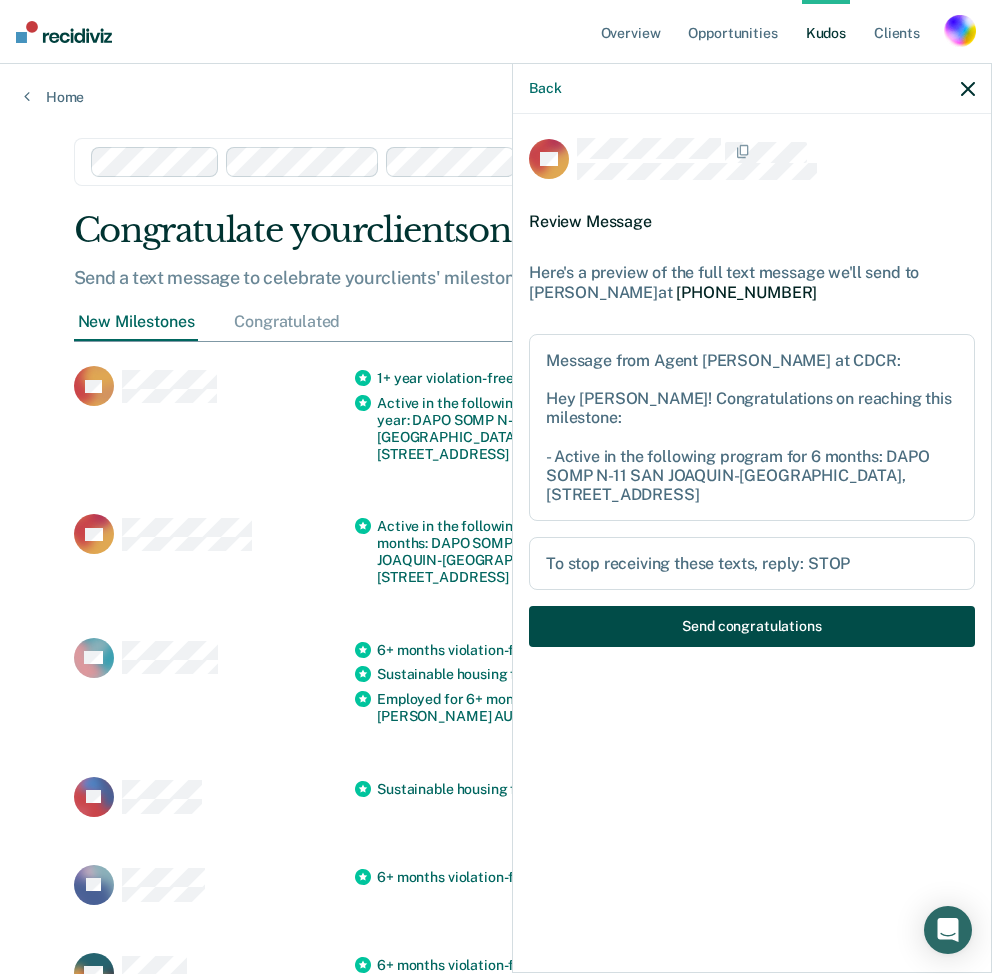 click on "Send congratulations" at bounding box center (752, 626) 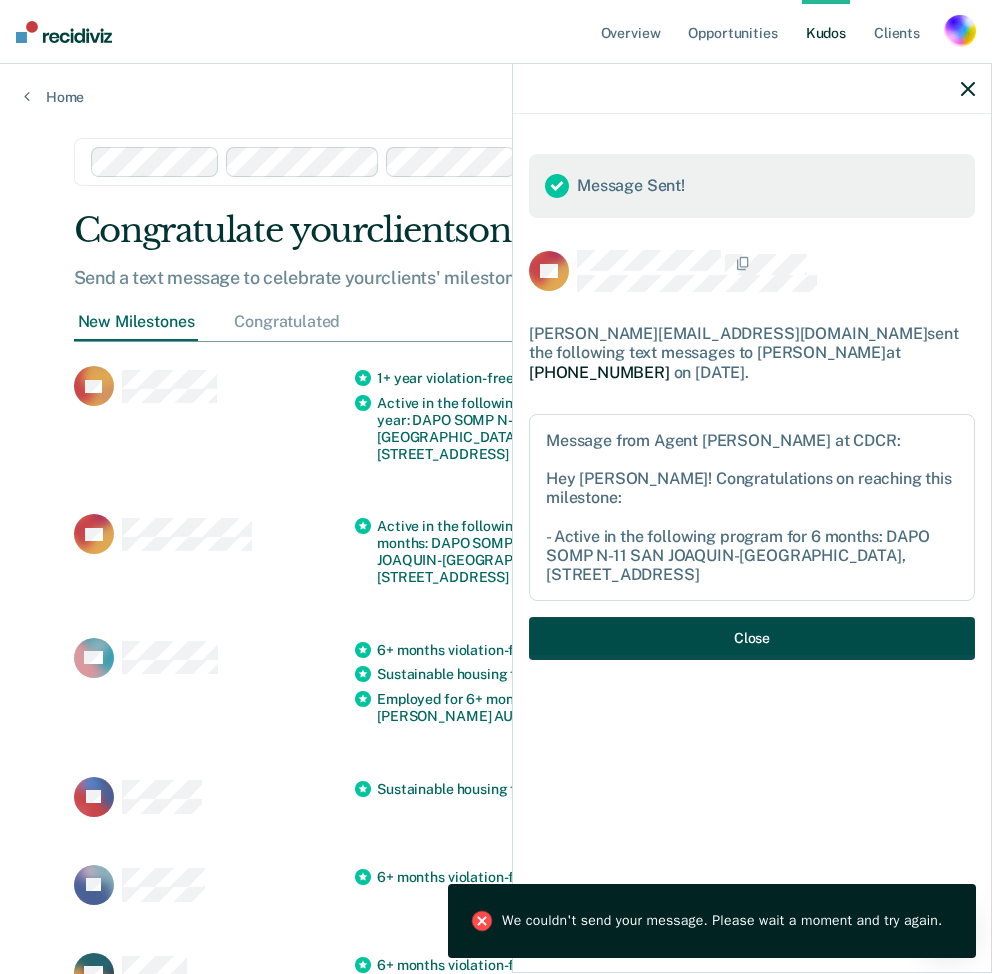 click on "Close" at bounding box center (752, 638) 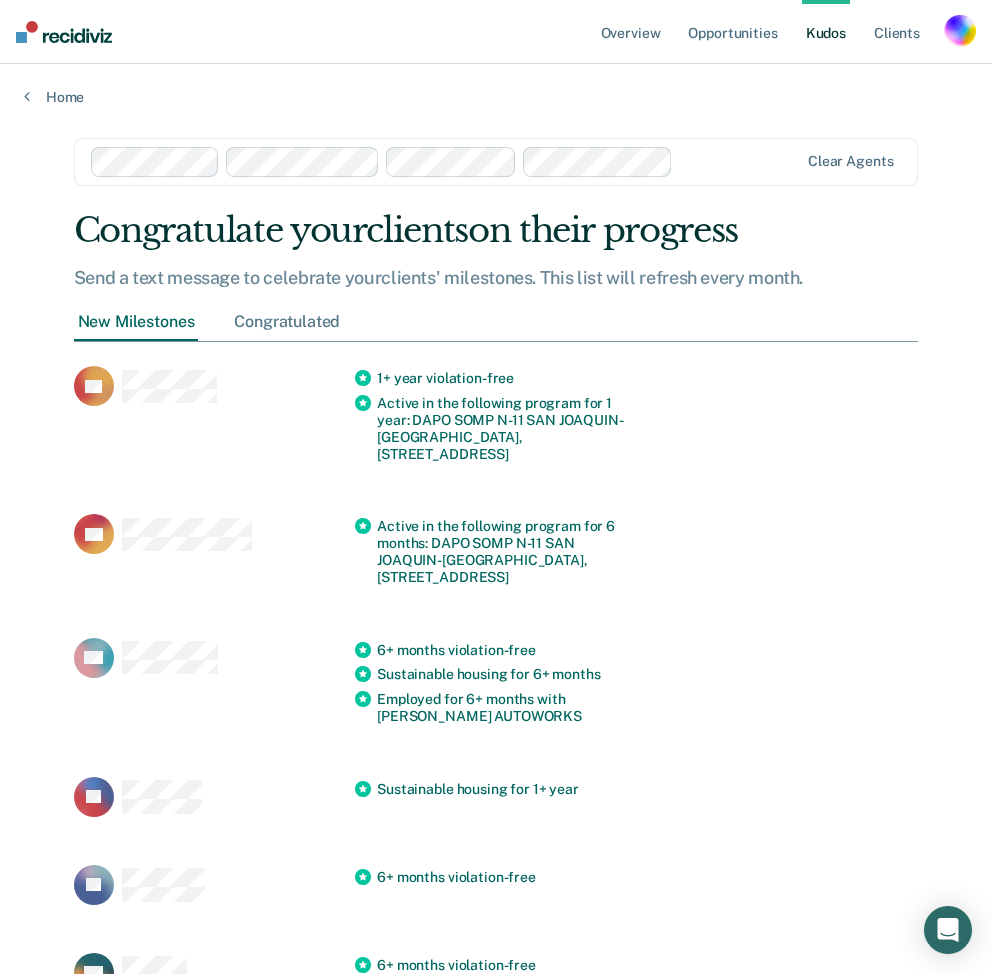 click on "Congratulated" at bounding box center [287, 322] 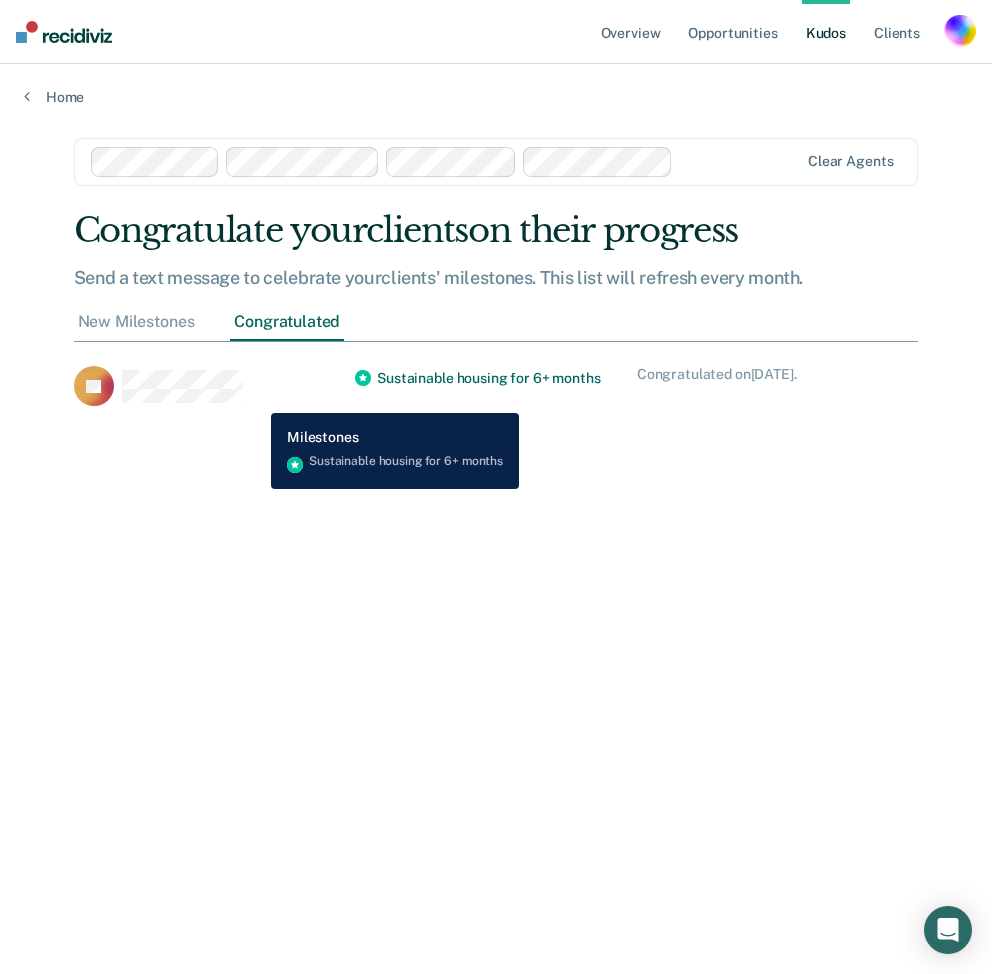 click on "[PERSON_NAME]" at bounding box center (215, 386) 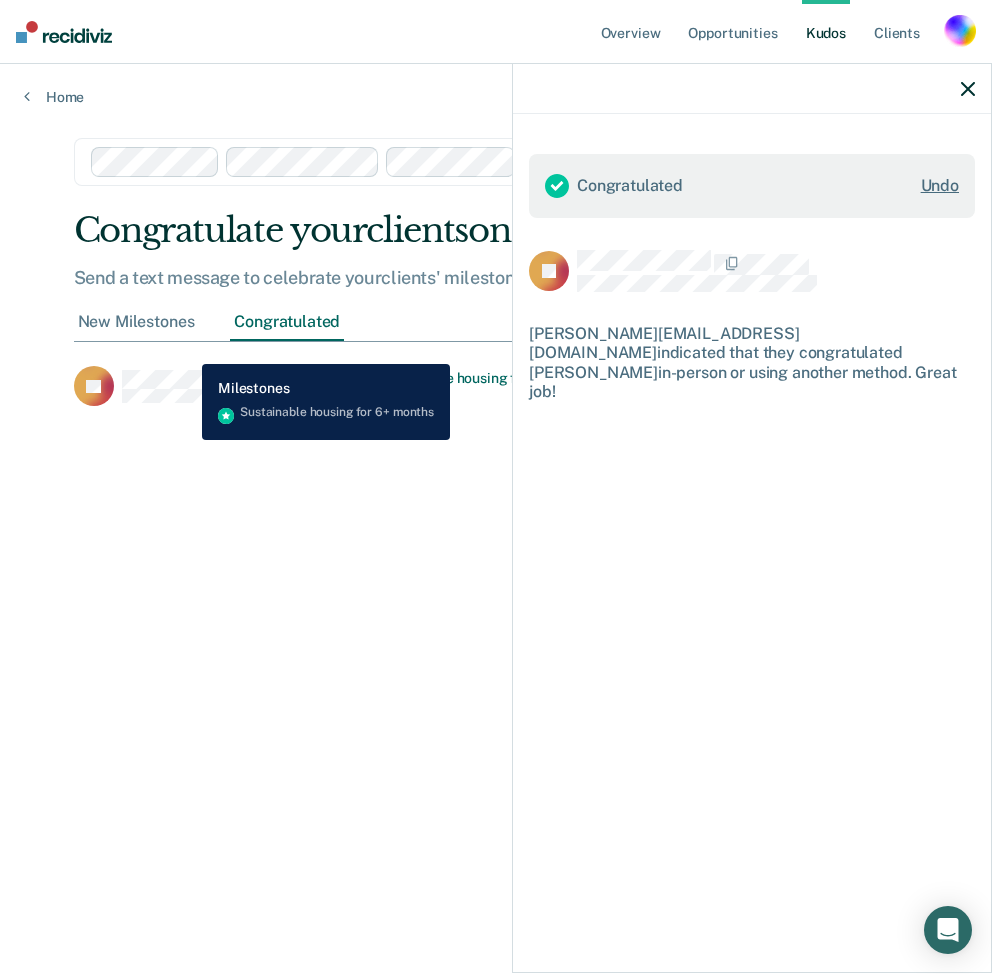 click on "New Milestones" at bounding box center (136, 322) 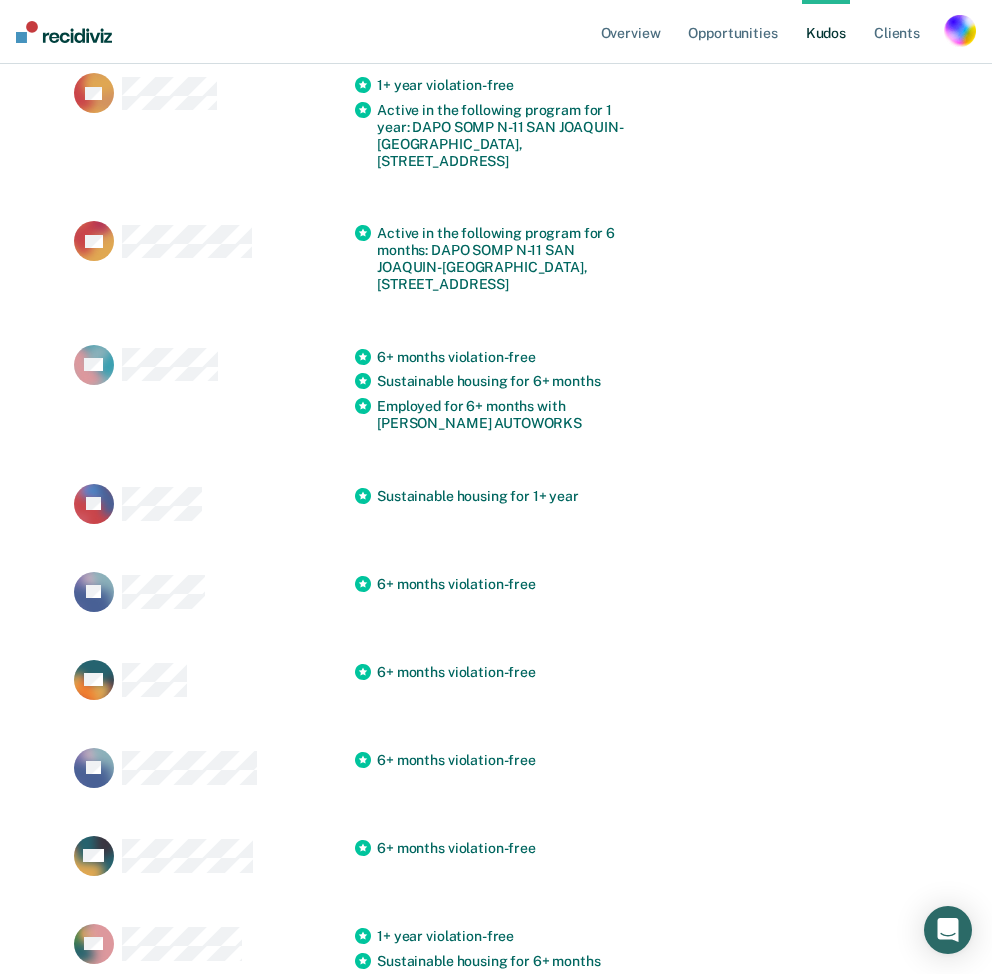 scroll, scrollTop: 0, scrollLeft: 0, axis: both 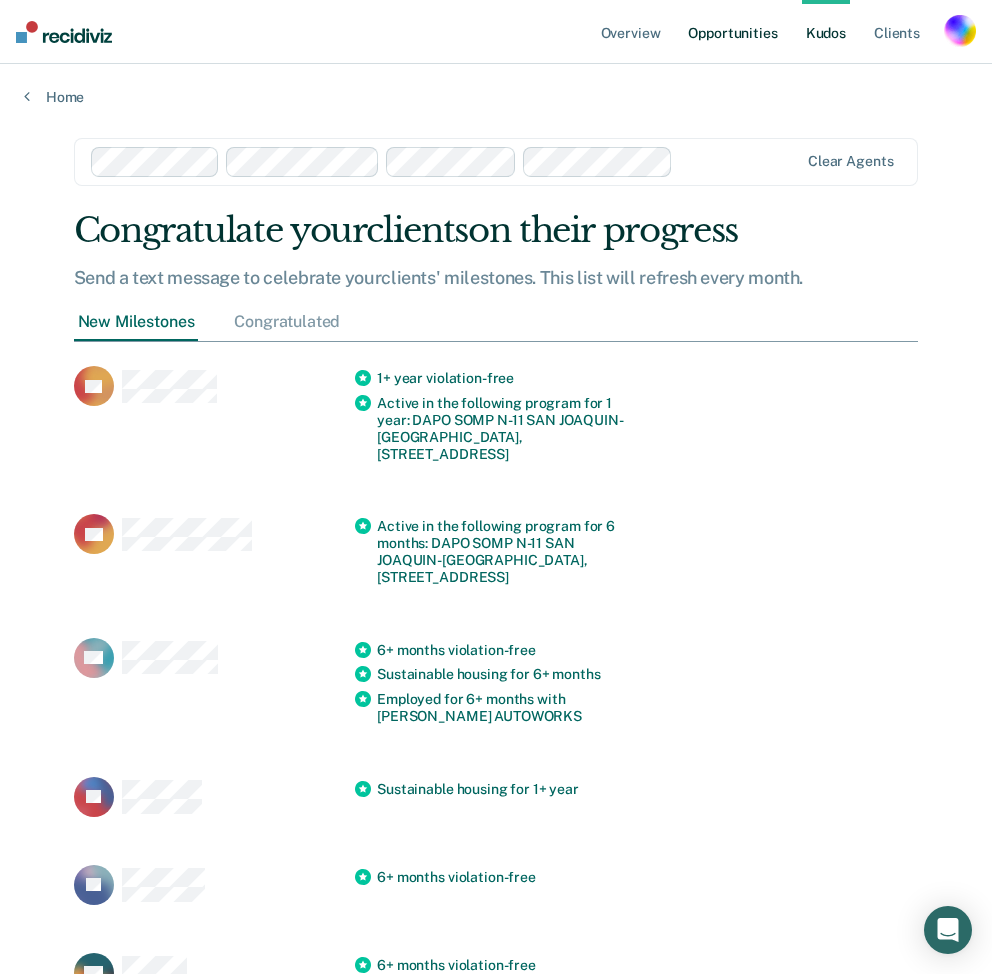 click on "Opportunities" at bounding box center (732, 32) 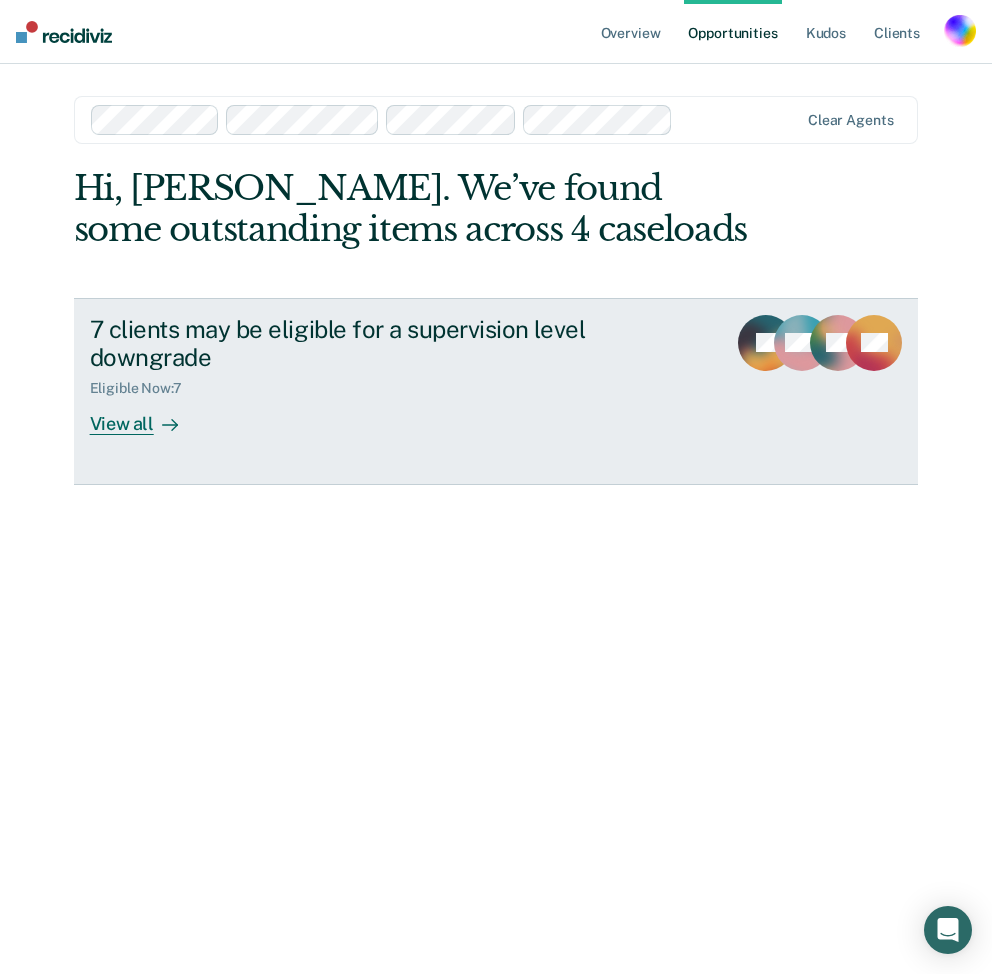 click on "7 clients may be eligible for a supervision level downgrade" at bounding box center [400, 344] 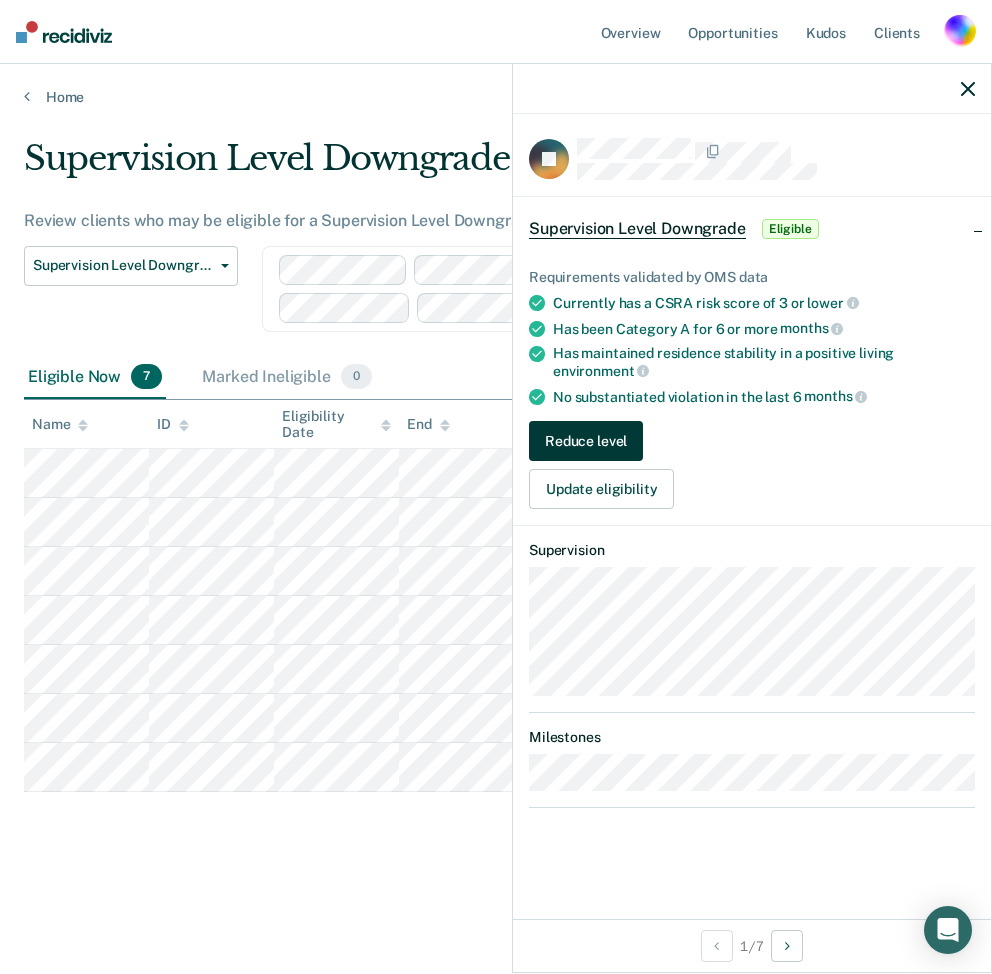 click on "Reduce level" at bounding box center (586, 441) 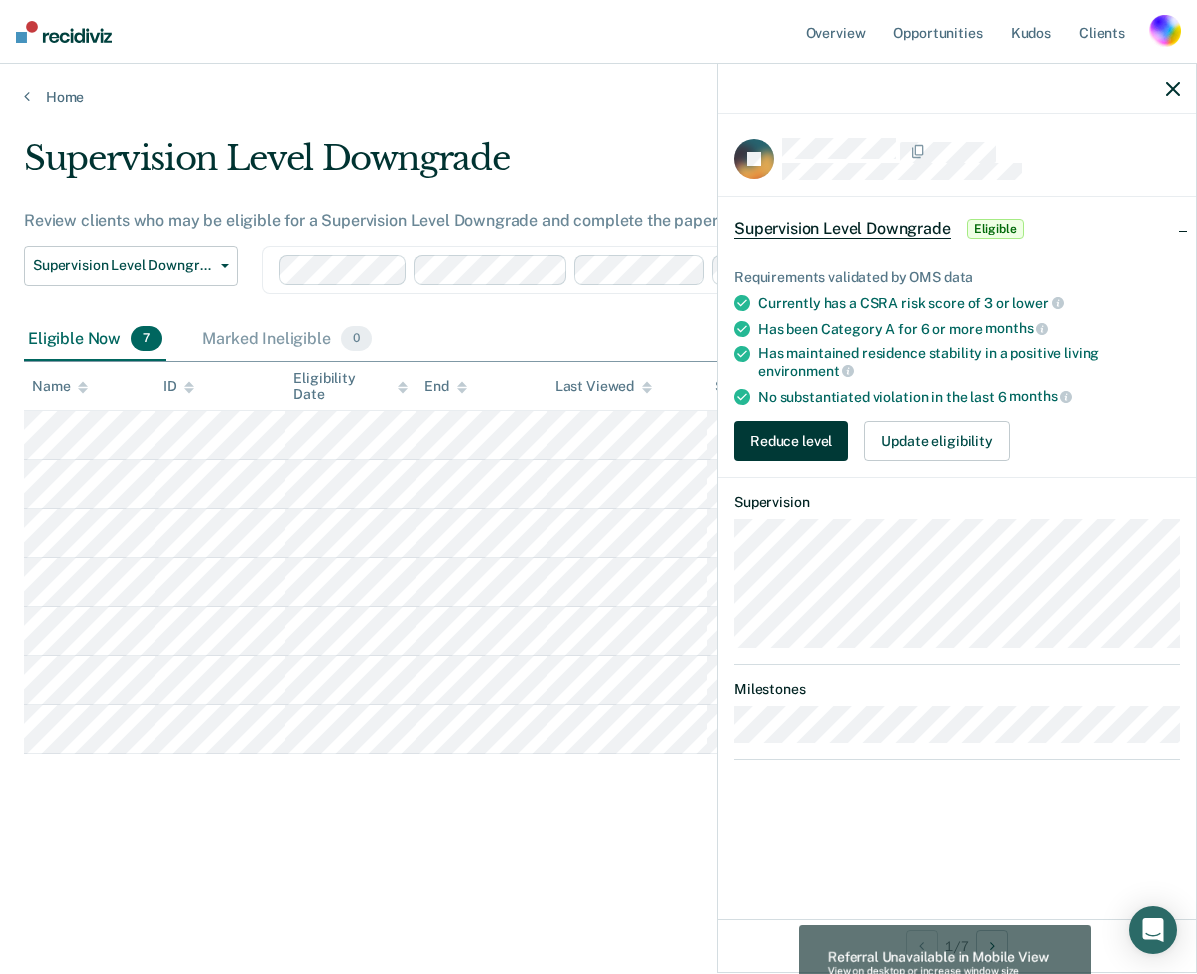 click on "Reduce level" at bounding box center (791, 441) 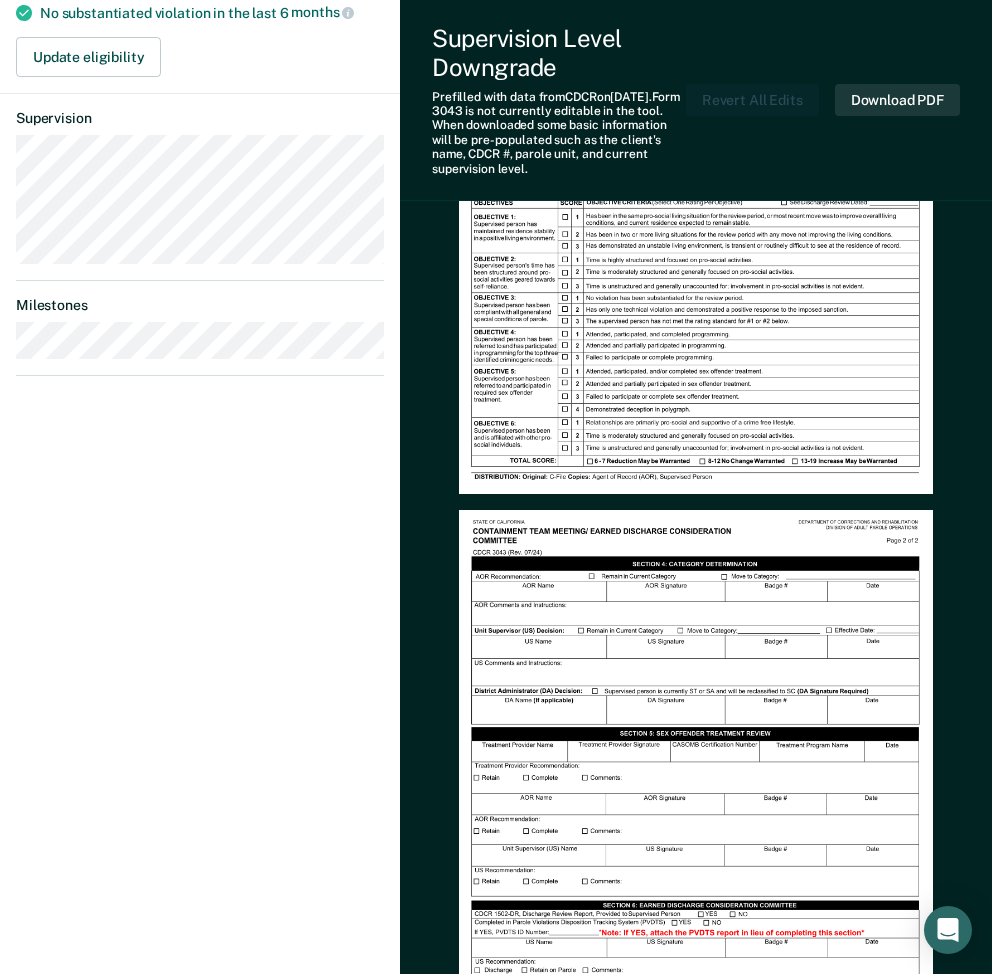 scroll, scrollTop: 449, scrollLeft: 0, axis: vertical 